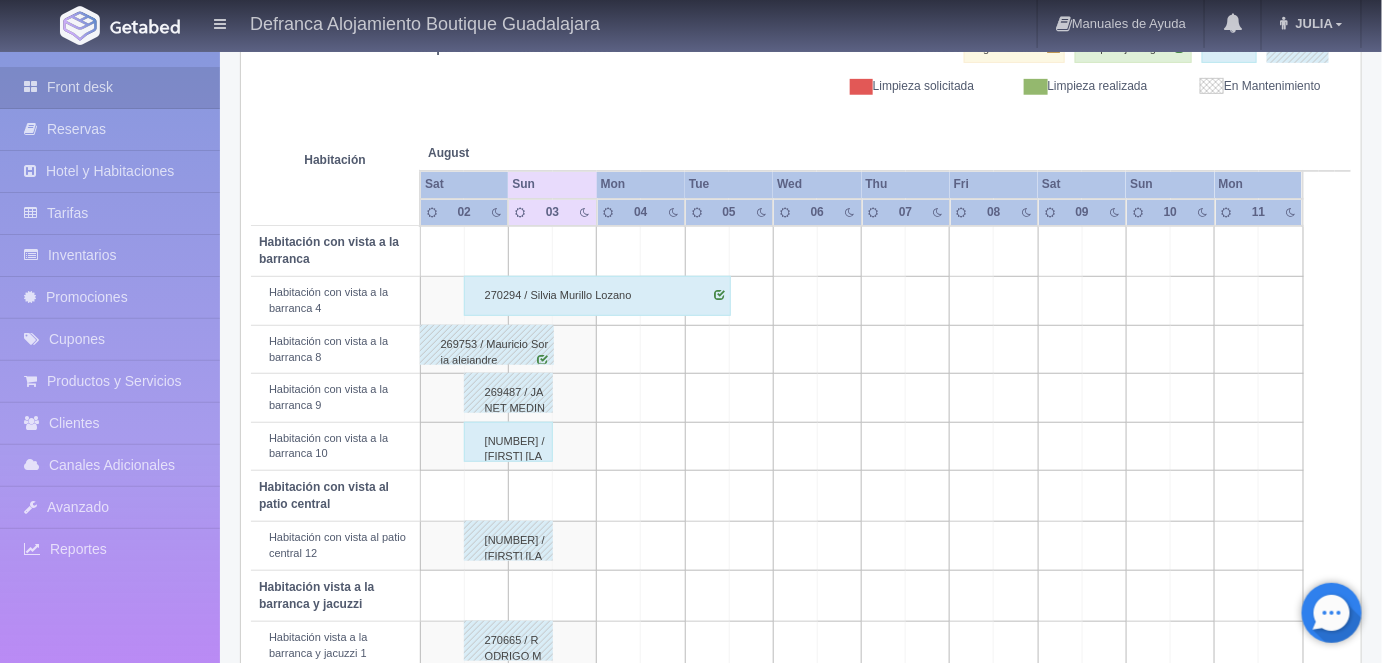 scroll, scrollTop: 278, scrollLeft: 0, axis: vertical 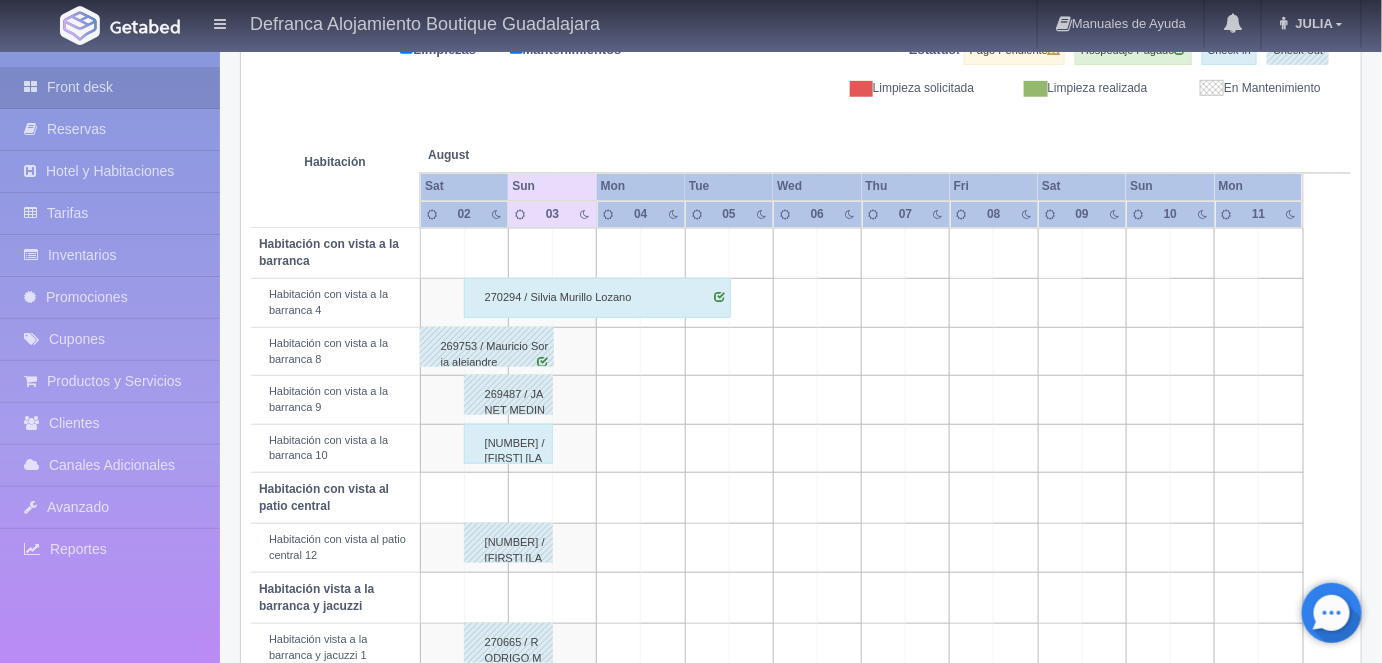 click on "[NUMBER] / [FIRST] [LAST]" at bounding box center (508, 444) 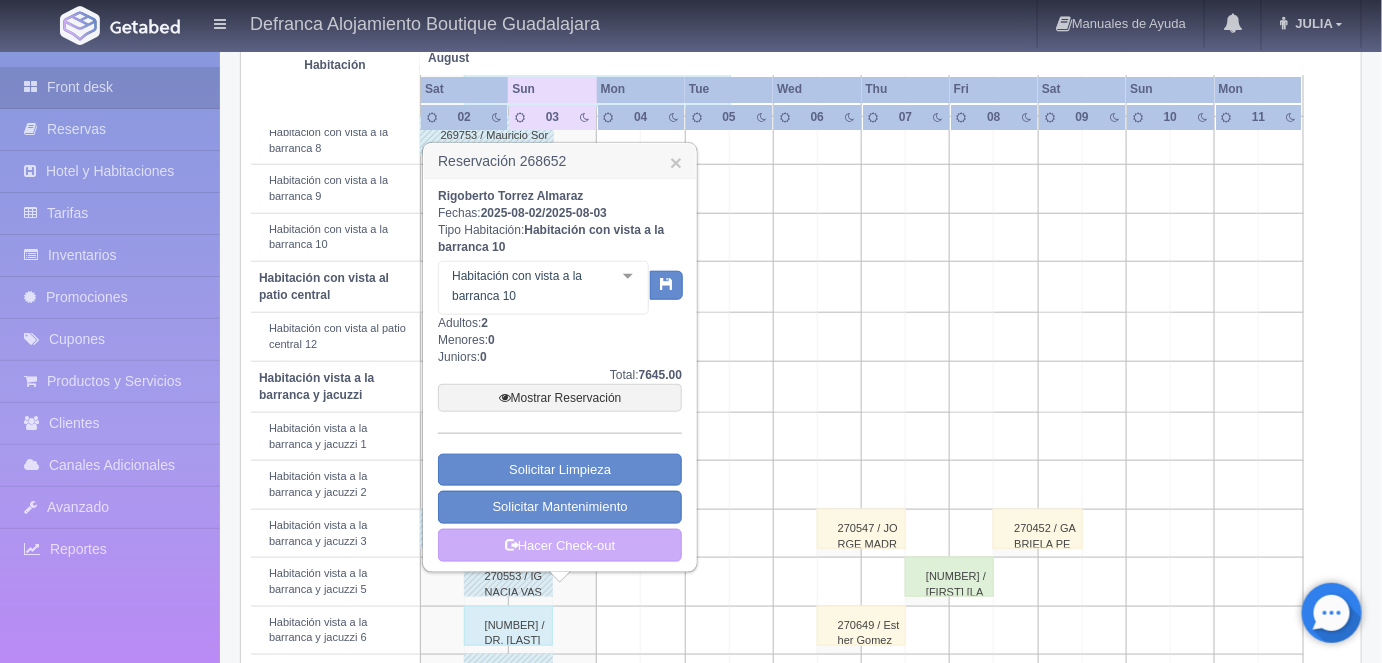 scroll, scrollTop: 493, scrollLeft: 0, axis: vertical 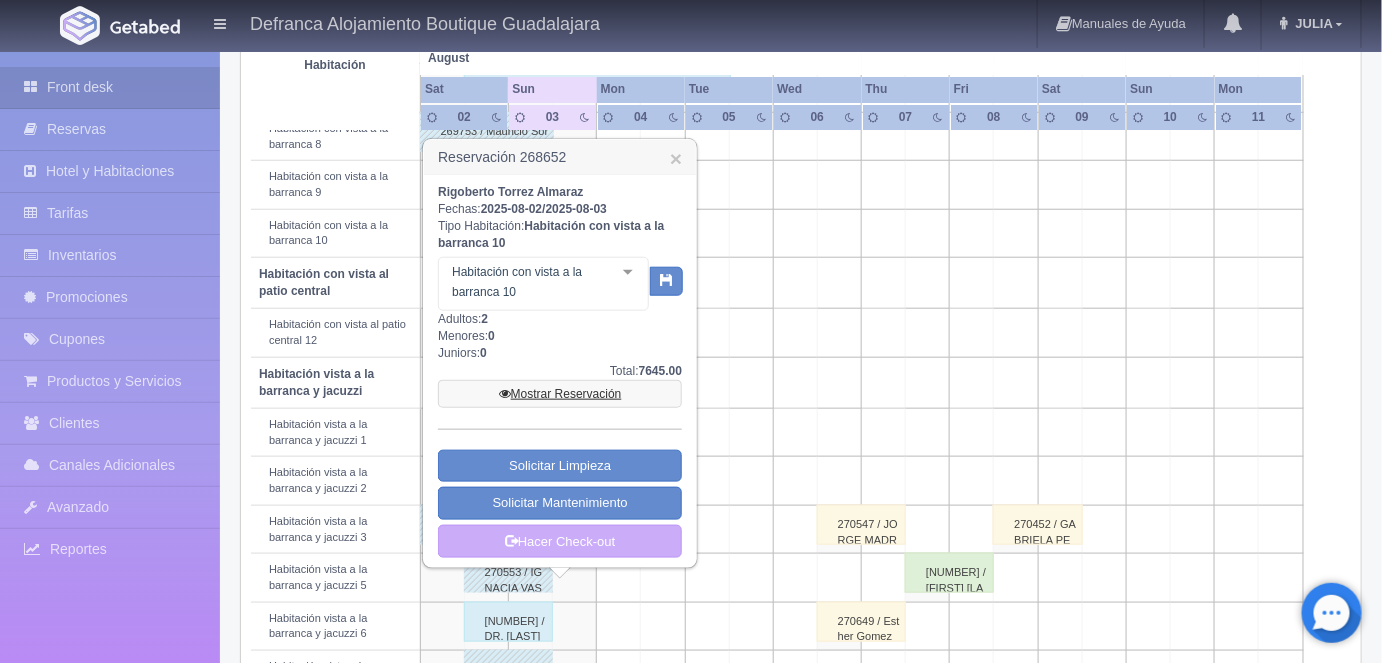 click on "Mostrar Reservación" at bounding box center [560, 394] 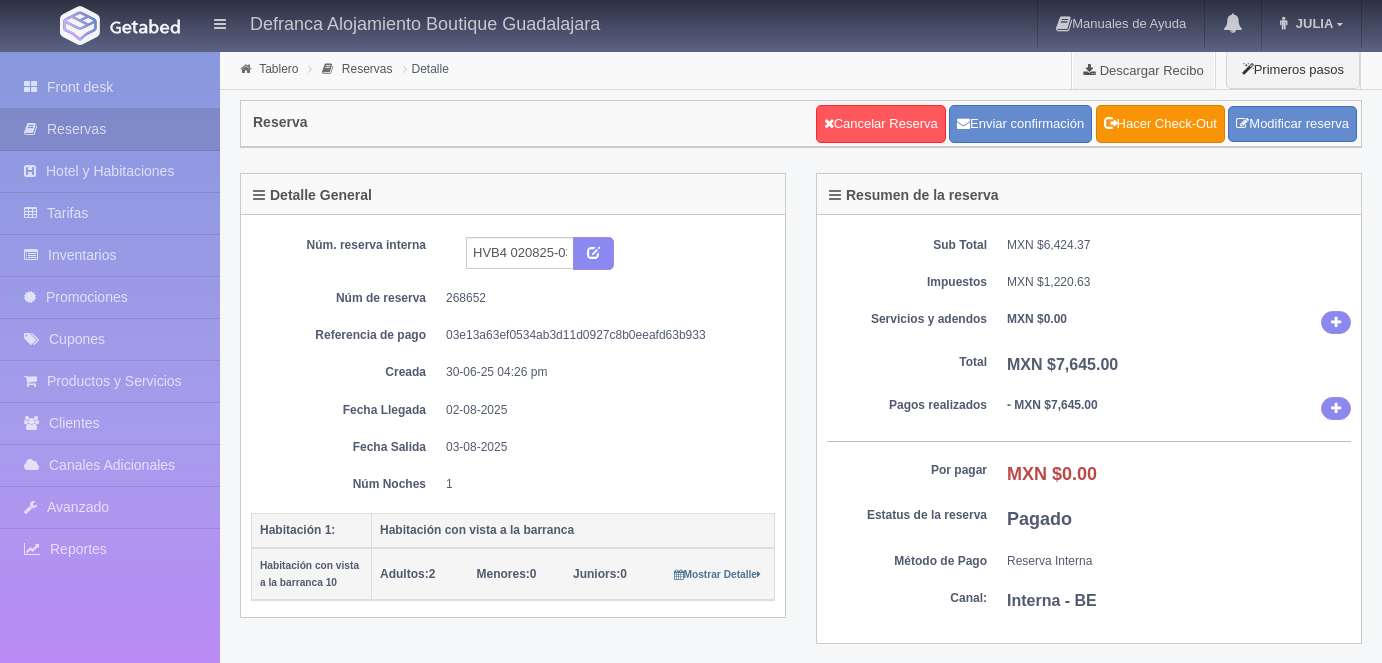 scroll, scrollTop: 0, scrollLeft: 0, axis: both 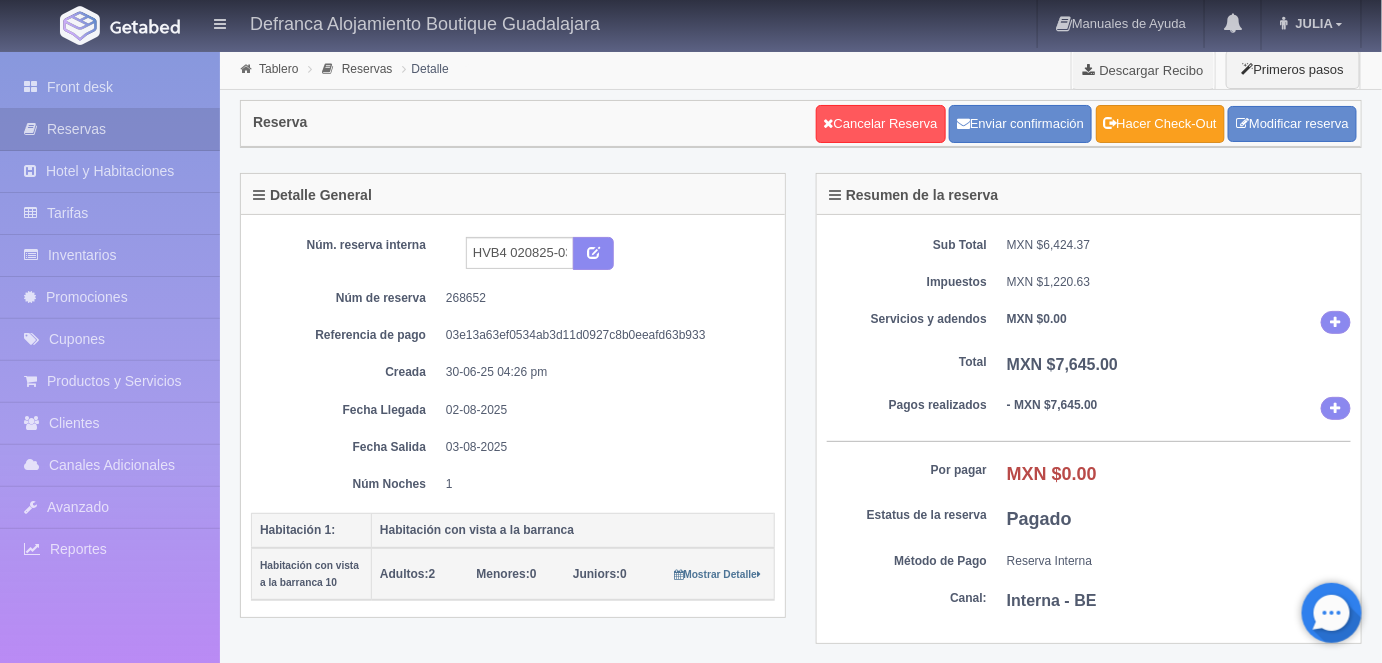 click on "Hacer Check-Out" at bounding box center [1160, 124] 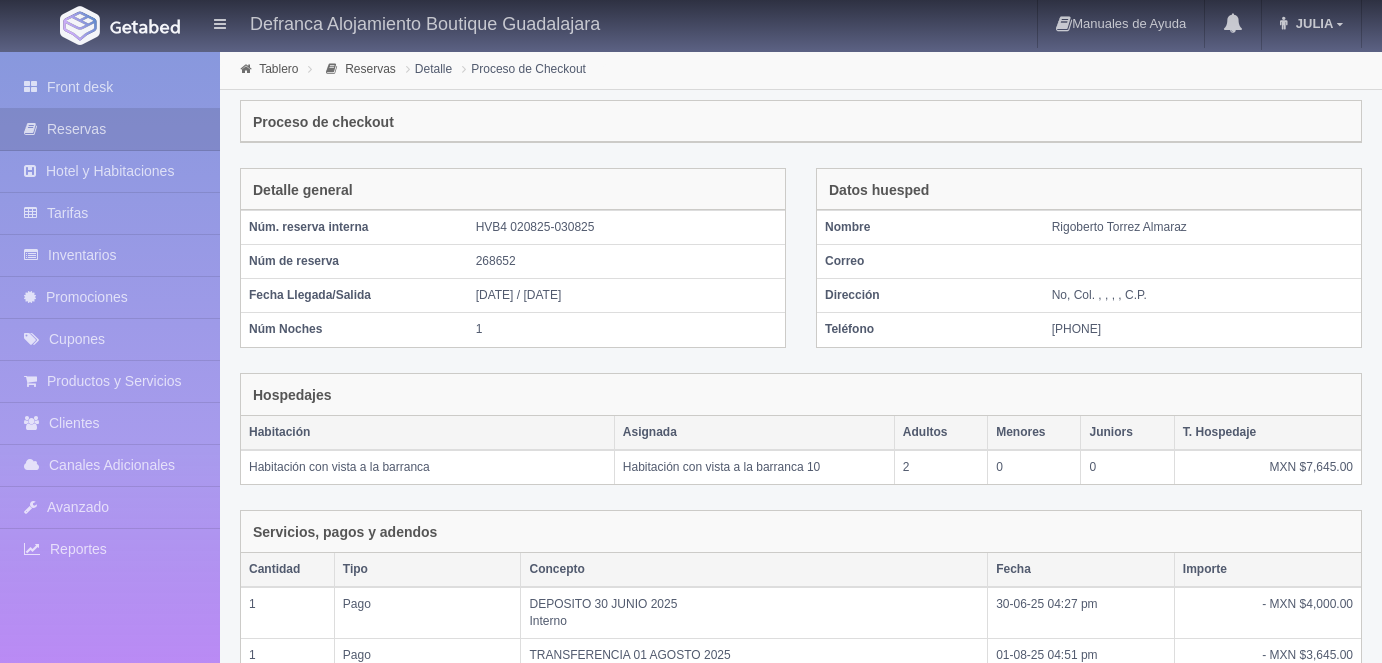 scroll, scrollTop: 0, scrollLeft: 0, axis: both 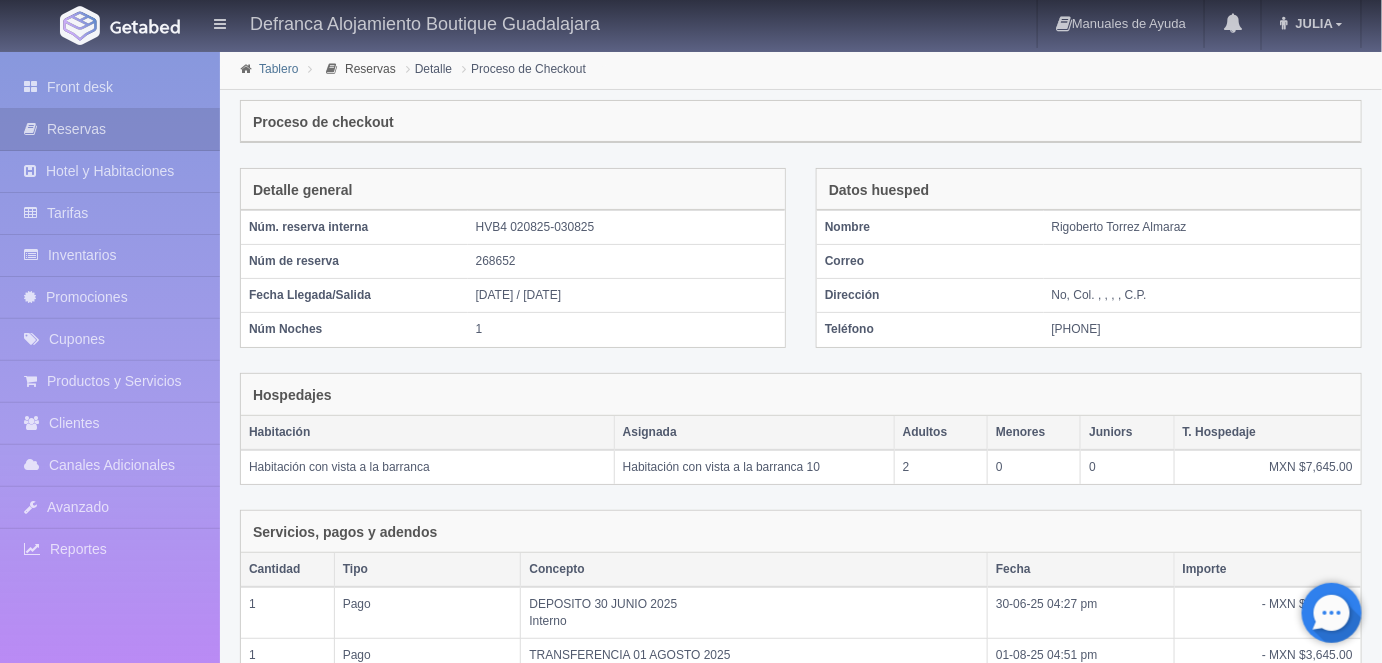 click on "Tablero" at bounding box center [278, 69] 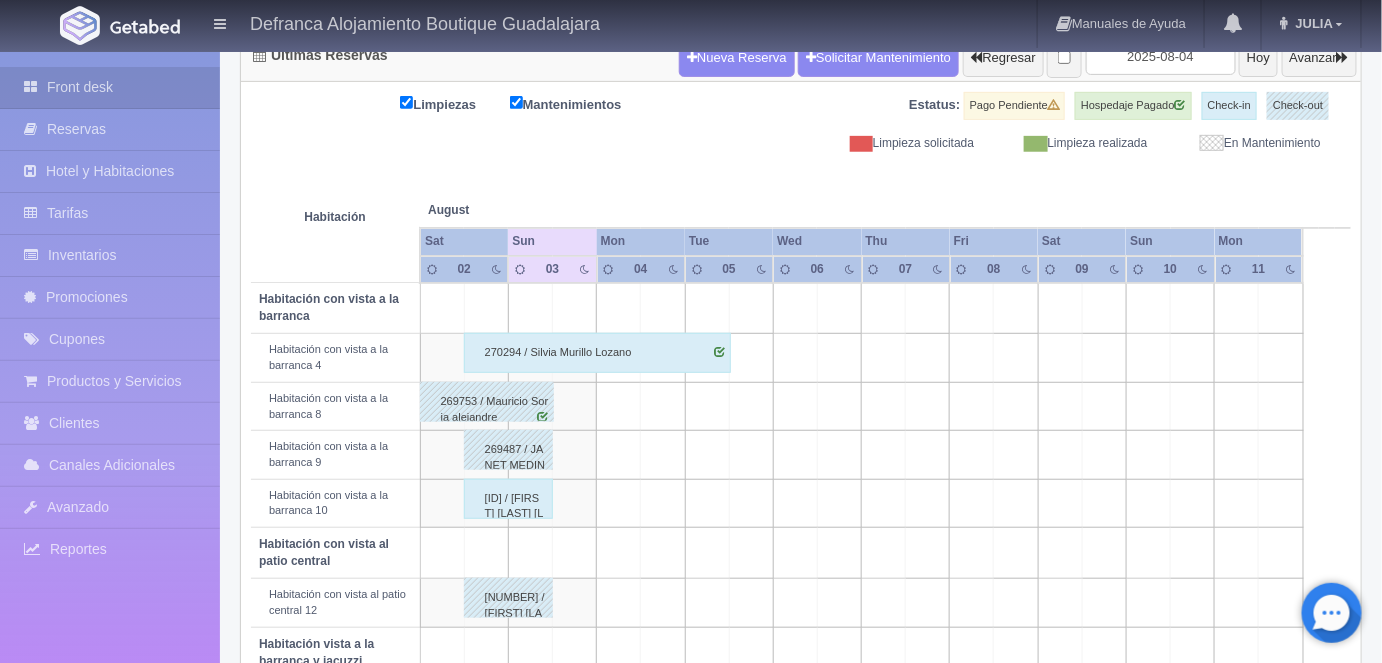 scroll, scrollTop: 226, scrollLeft: 0, axis: vertical 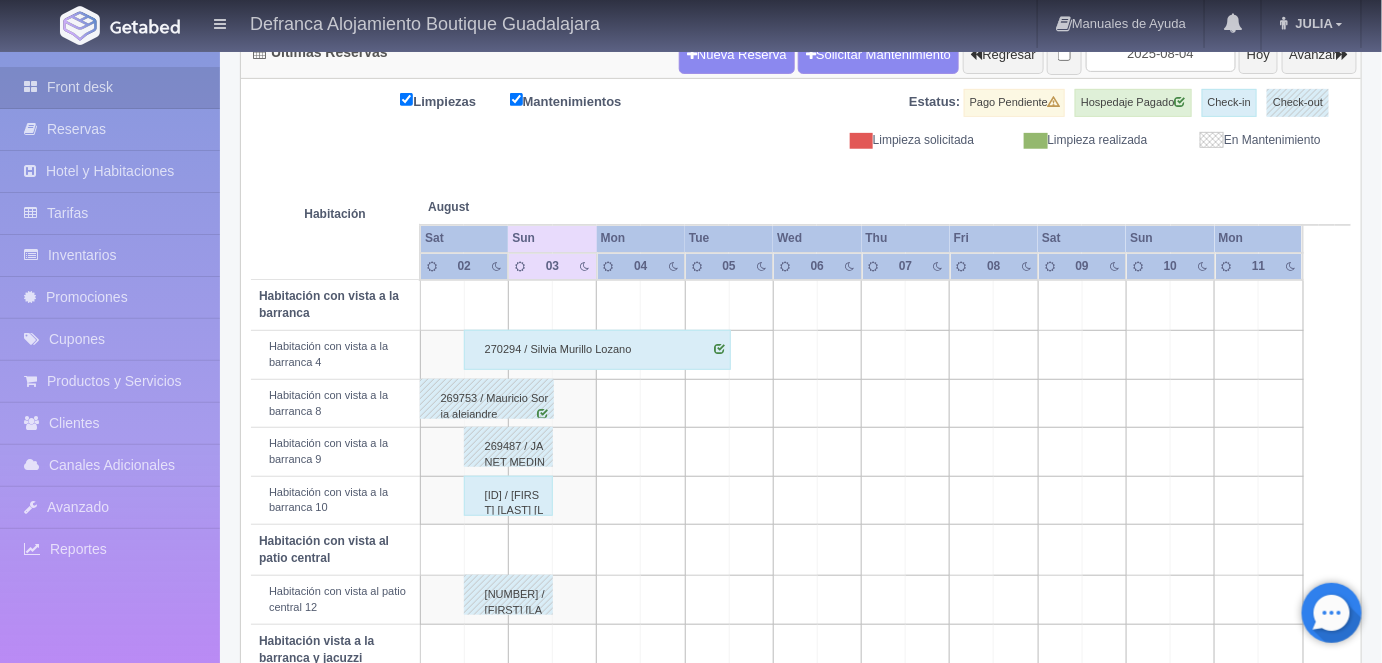 click on "[ID] / [FIRST] [LAST] [LAST]" at bounding box center (508, 496) 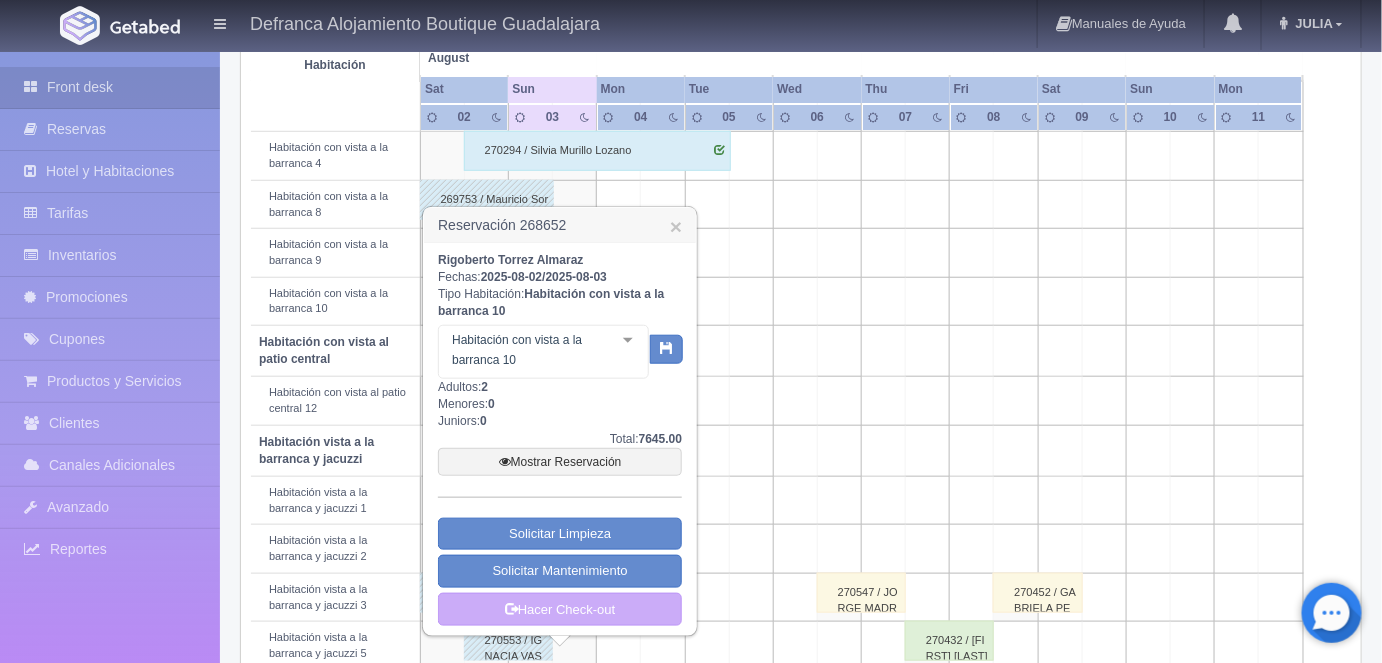 scroll, scrollTop: 461, scrollLeft: 0, axis: vertical 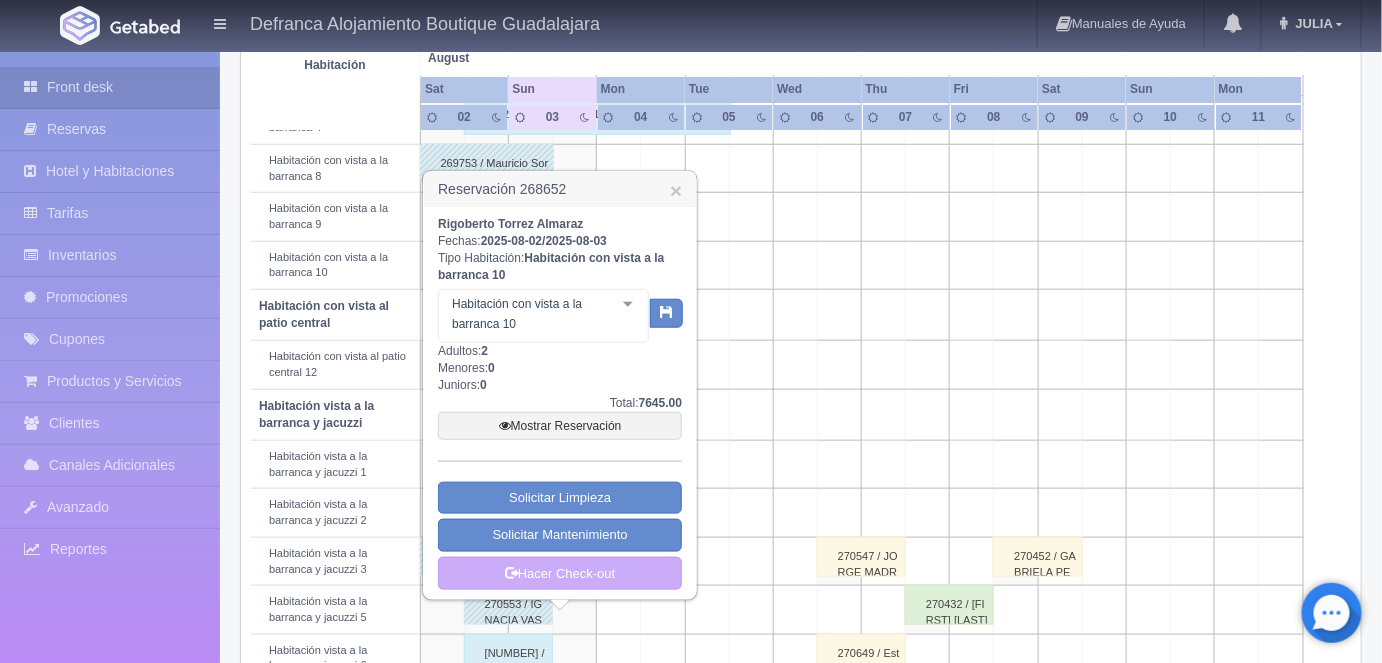 click at bounding box center (628, 305) 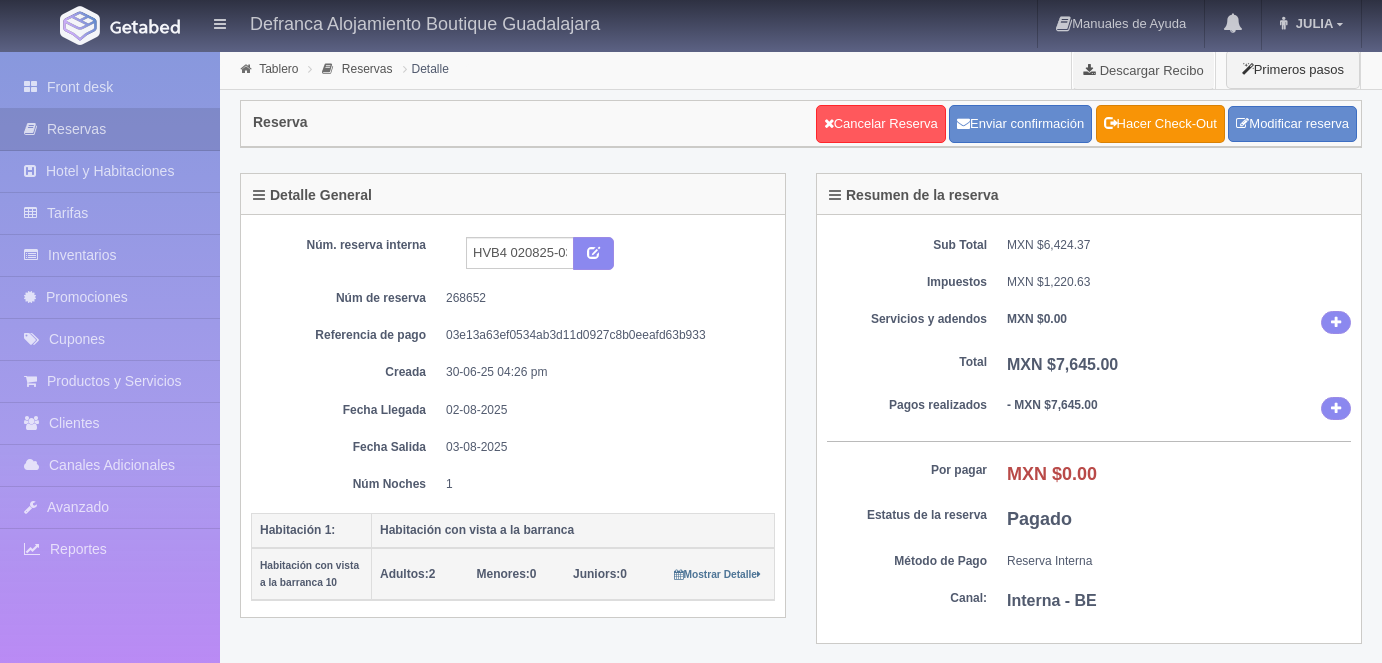 scroll, scrollTop: 0, scrollLeft: 0, axis: both 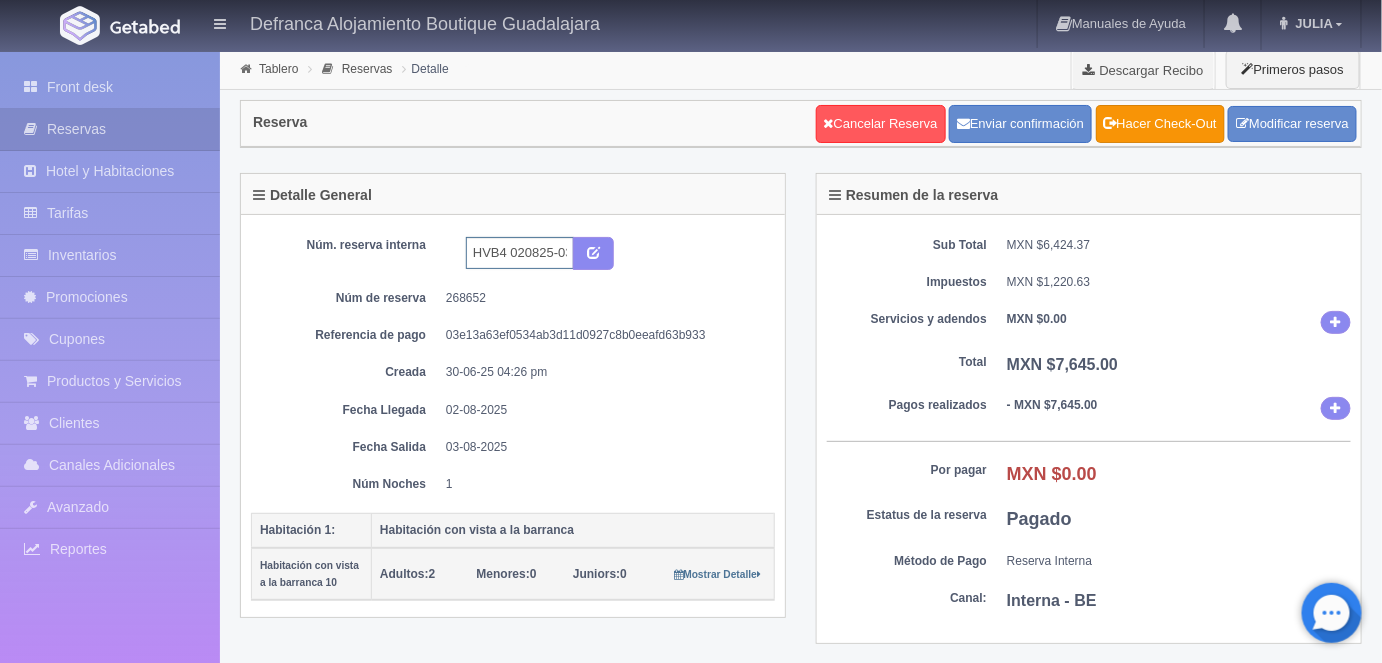 click on "HVB4 020825-030825" at bounding box center [520, 253] 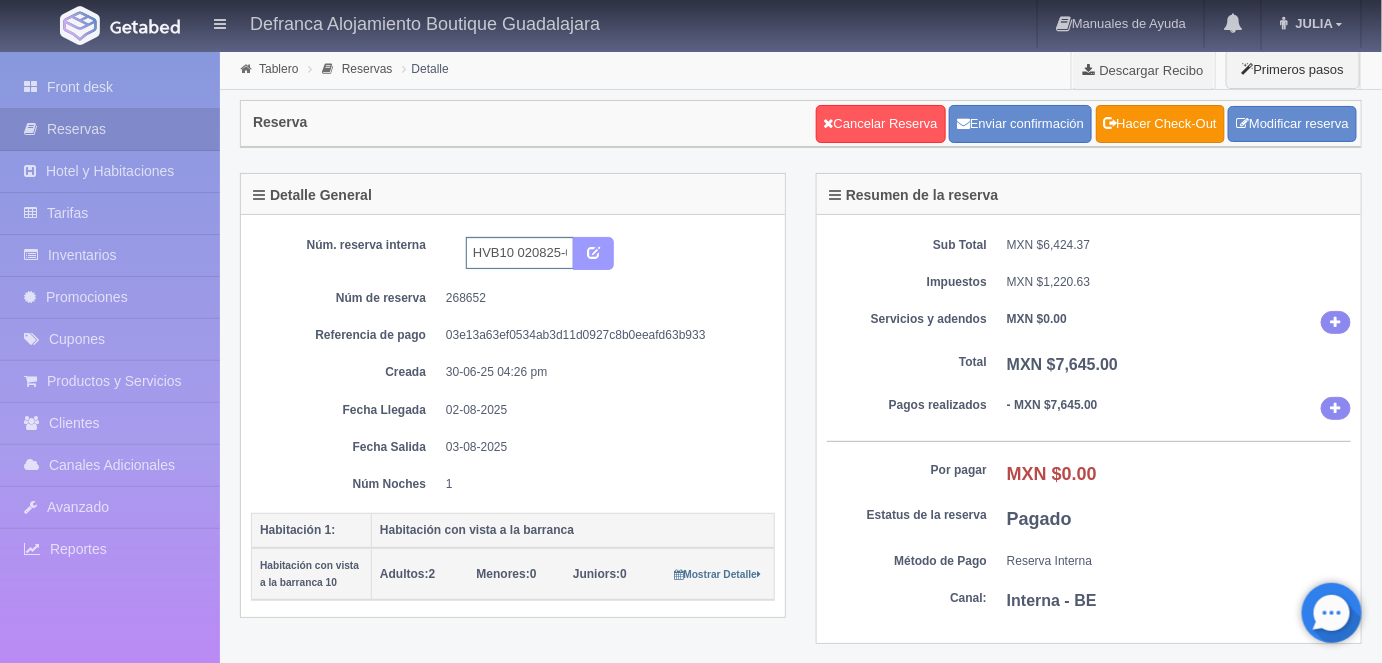type on "HVB10 020825-030825" 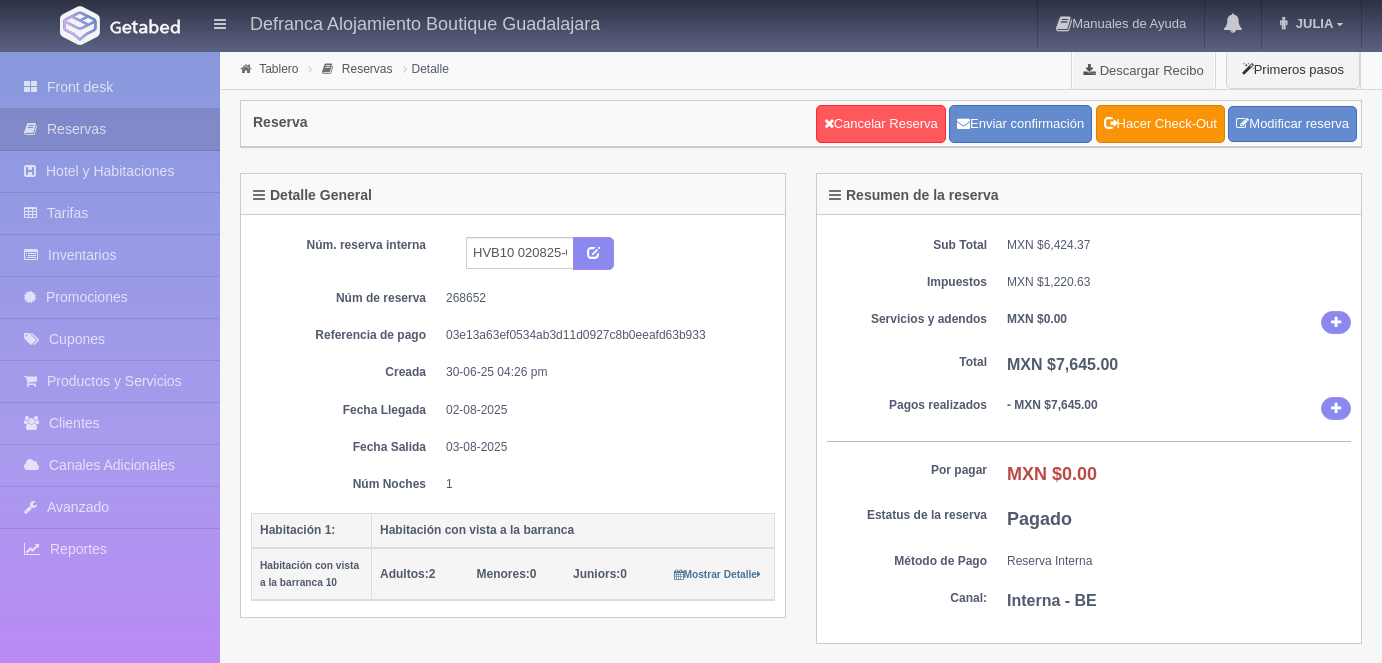 scroll, scrollTop: 0, scrollLeft: 0, axis: both 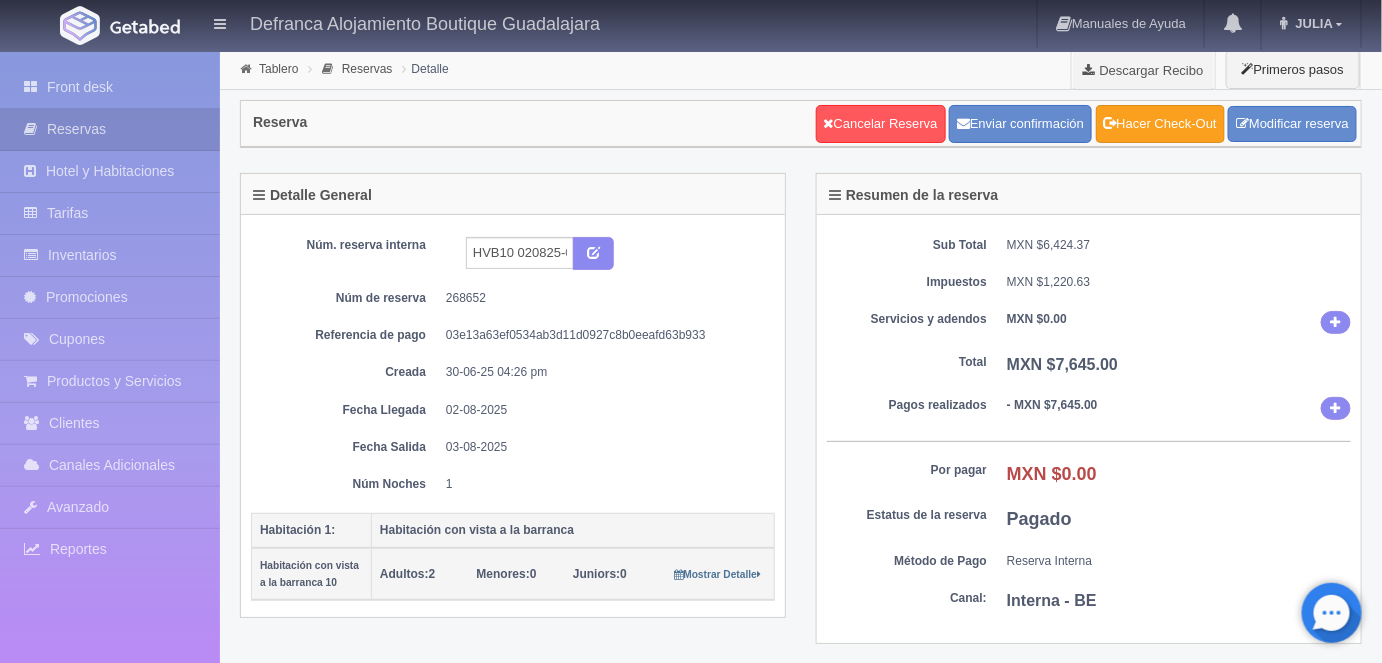 click on "Hacer Check-Out" at bounding box center [1160, 124] 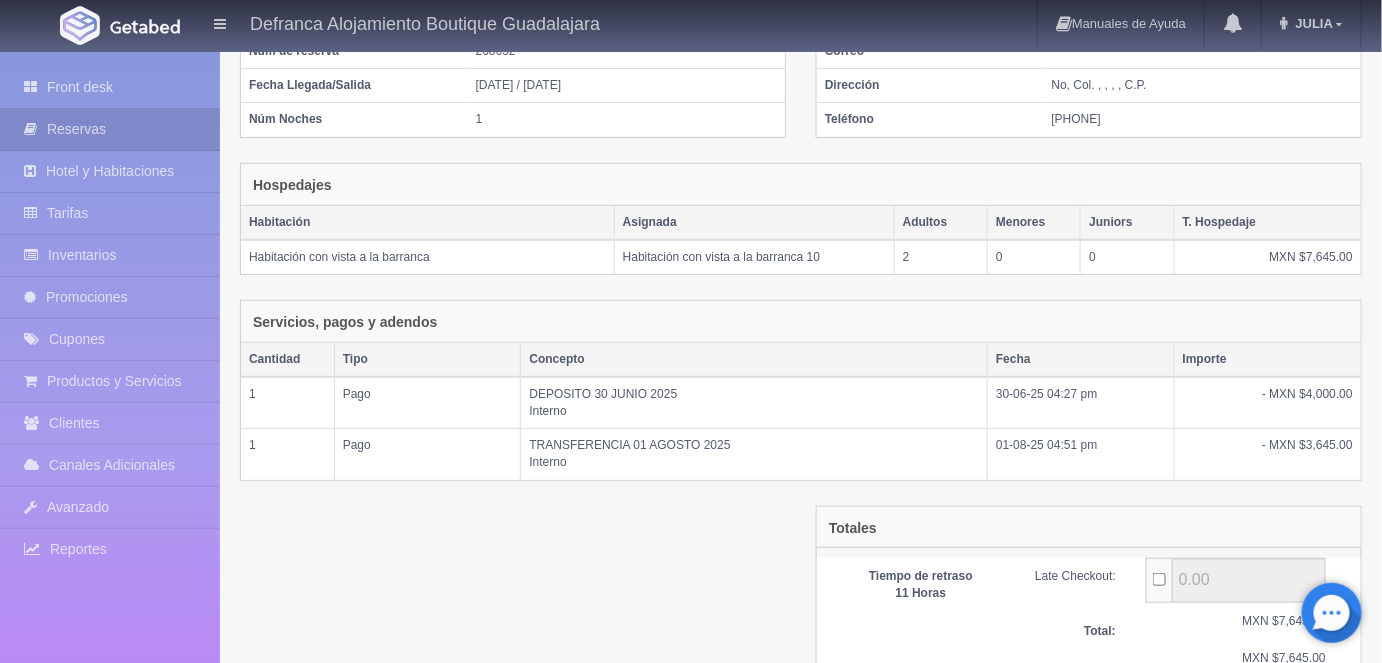 scroll, scrollTop: 341, scrollLeft: 0, axis: vertical 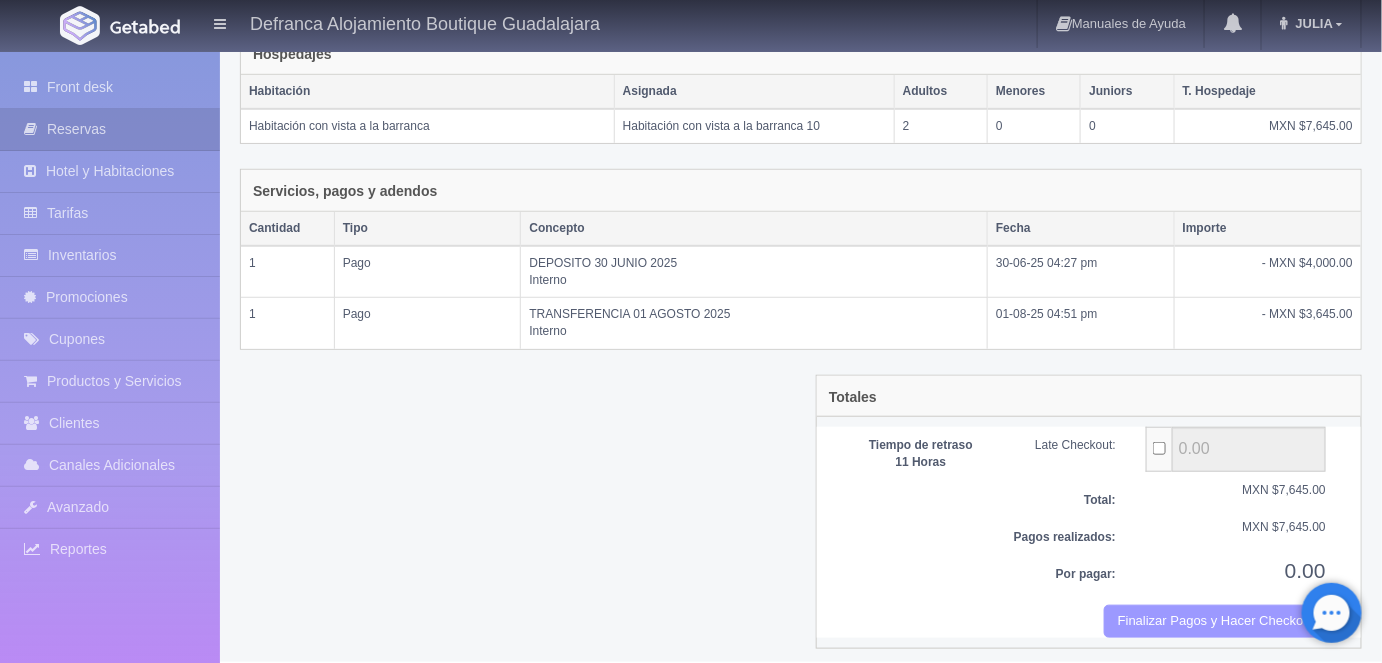 click on "Finalizar Pagos y Hacer Checkout" at bounding box center [1215, 621] 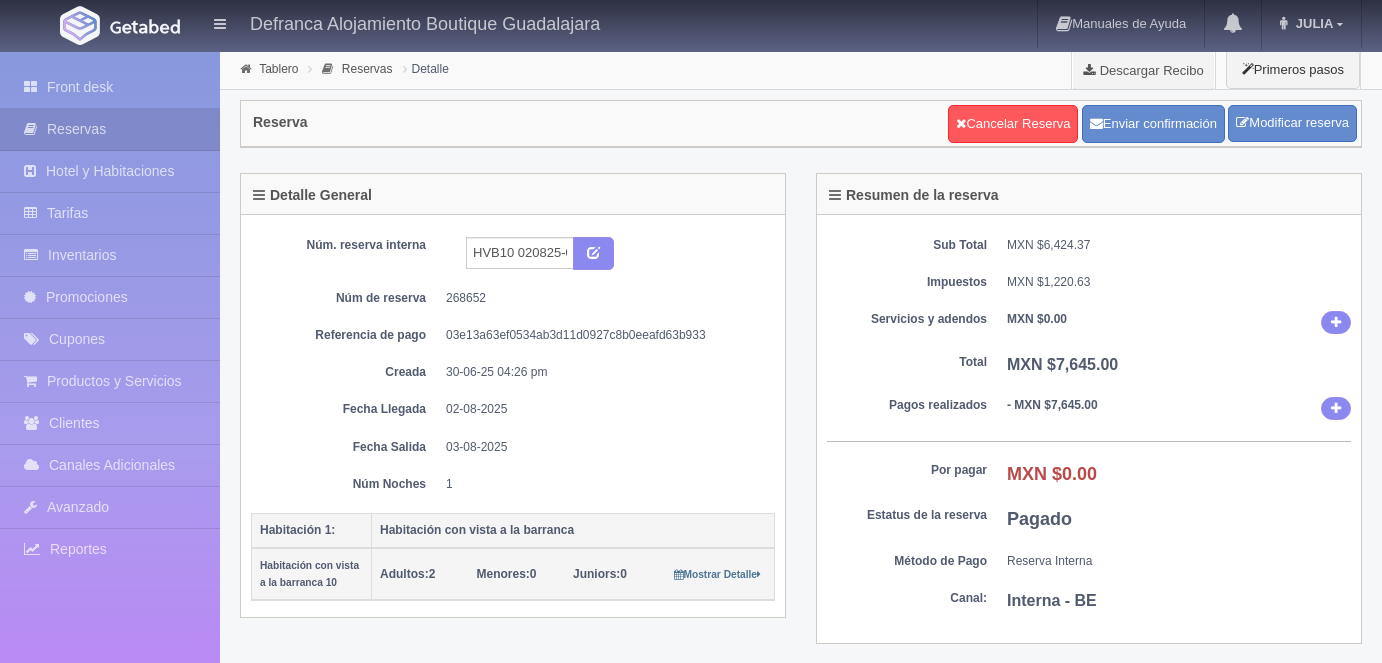scroll, scrollTop: 0, scrollLeft: 0, axis: both 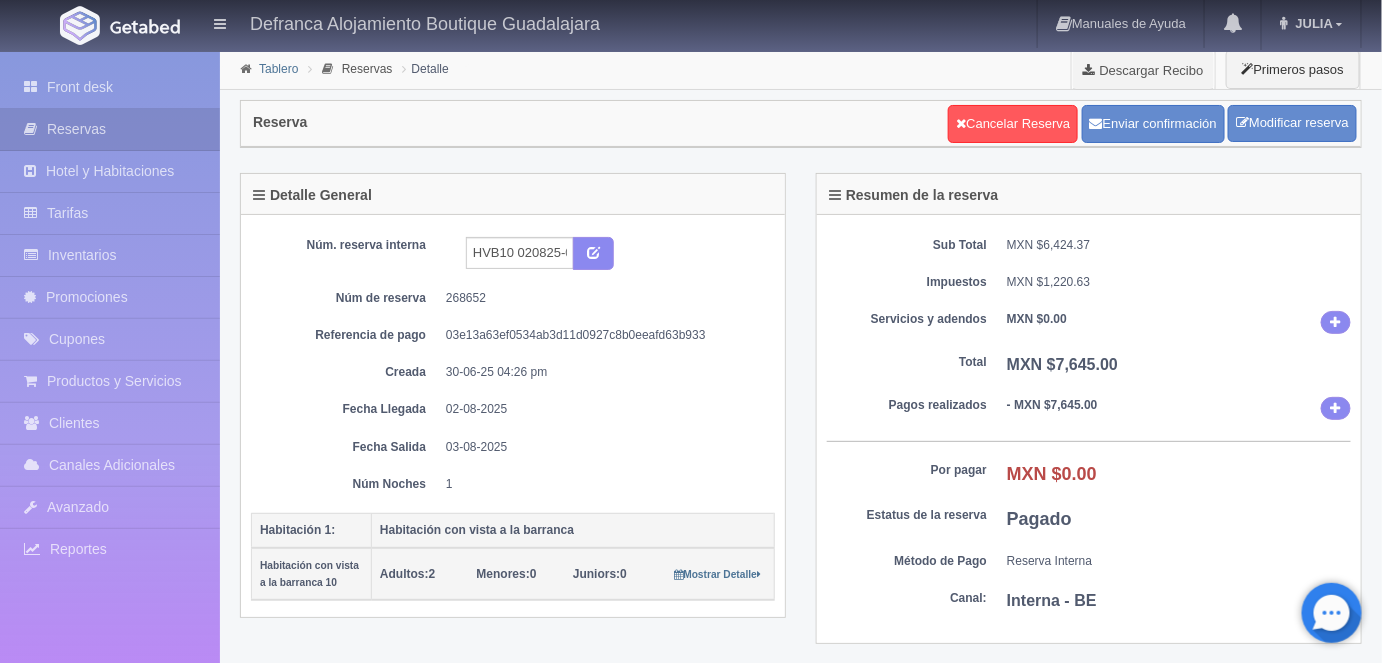 click on "Tablero" at bounding box center [278, 69] 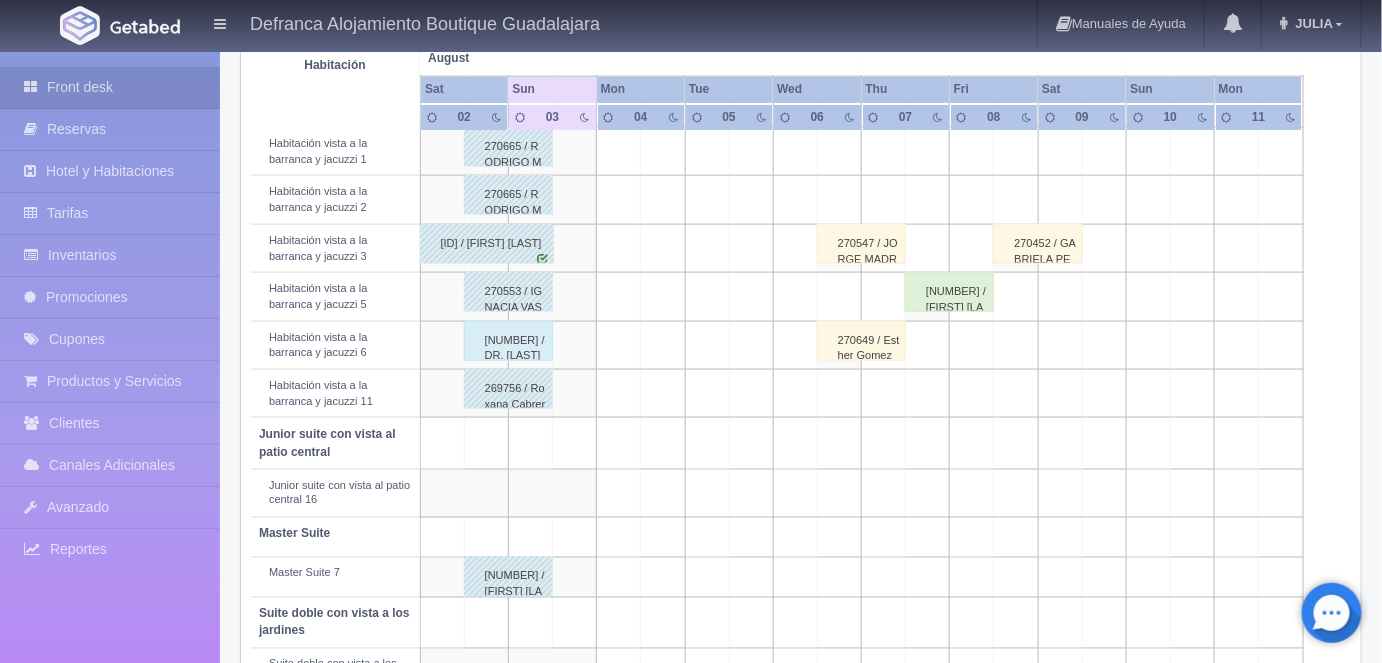 scroll, scrollTop: 777, scrollLeft: 0, axis: vertical 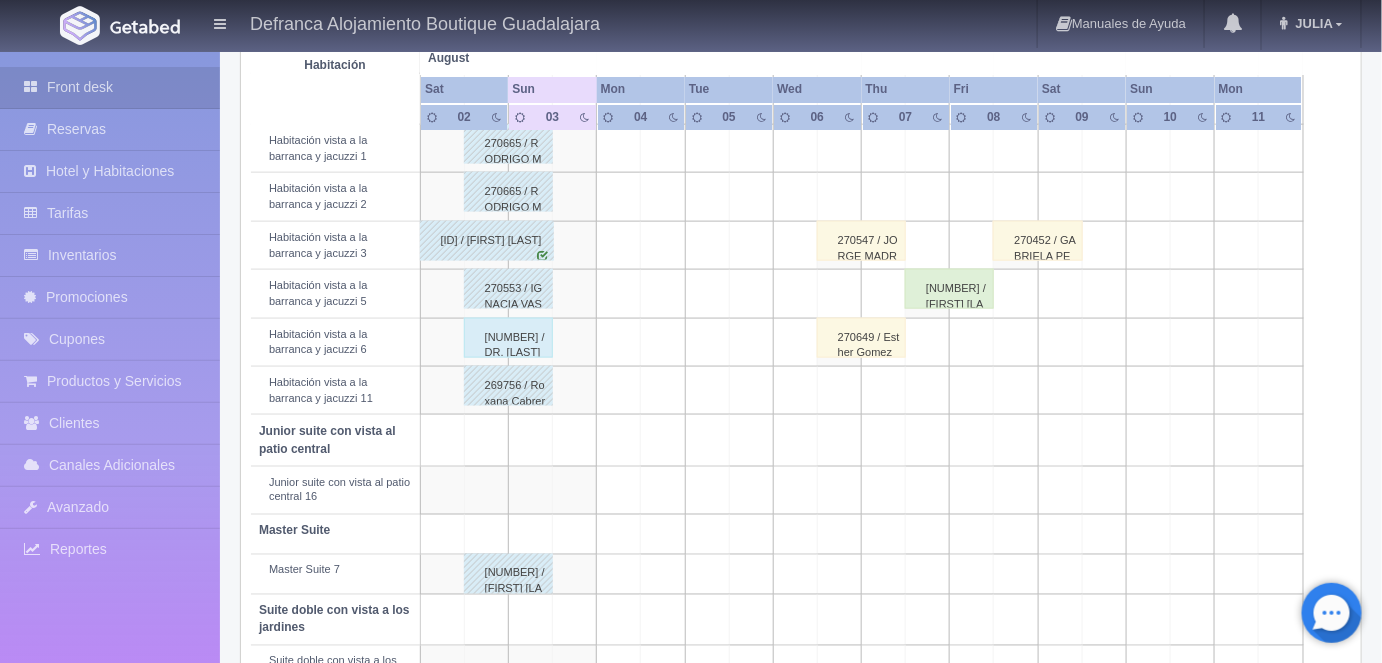 click on "[NUMBER] / DR. [LAST]" at bounding box center (508, 338) 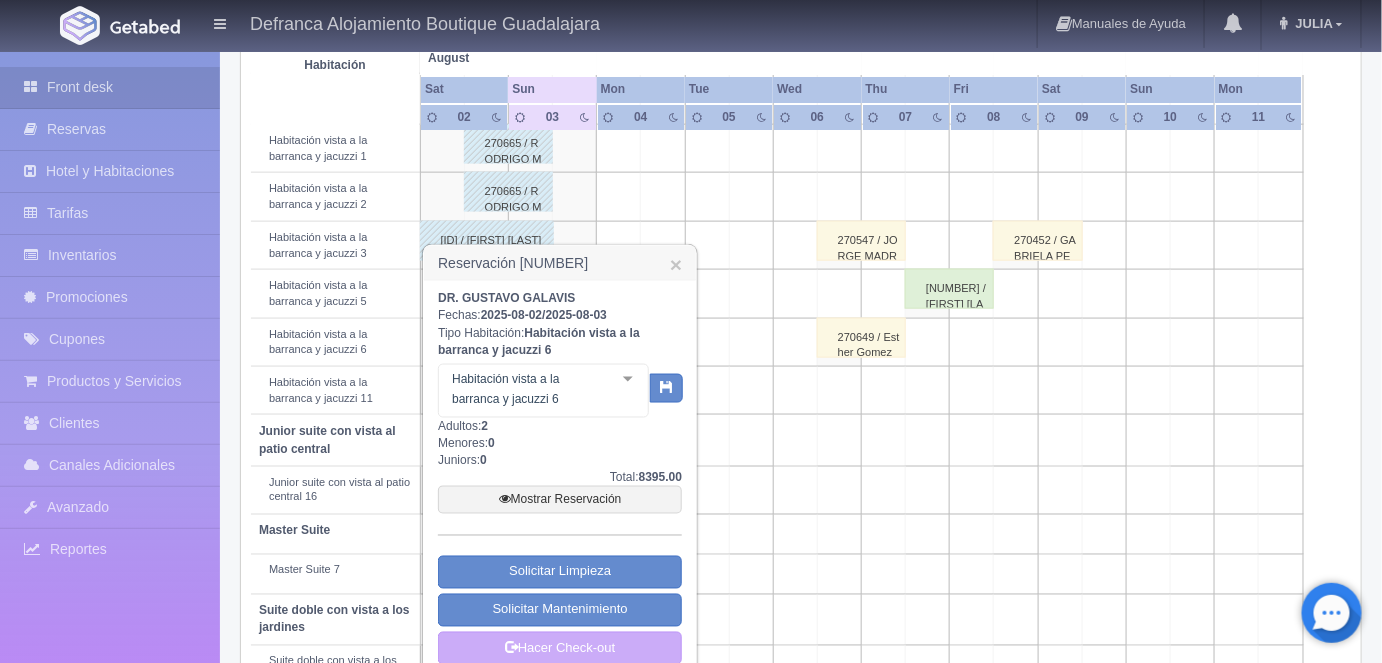click on "Mostrar Reservación" at bounding box center (560, 500) 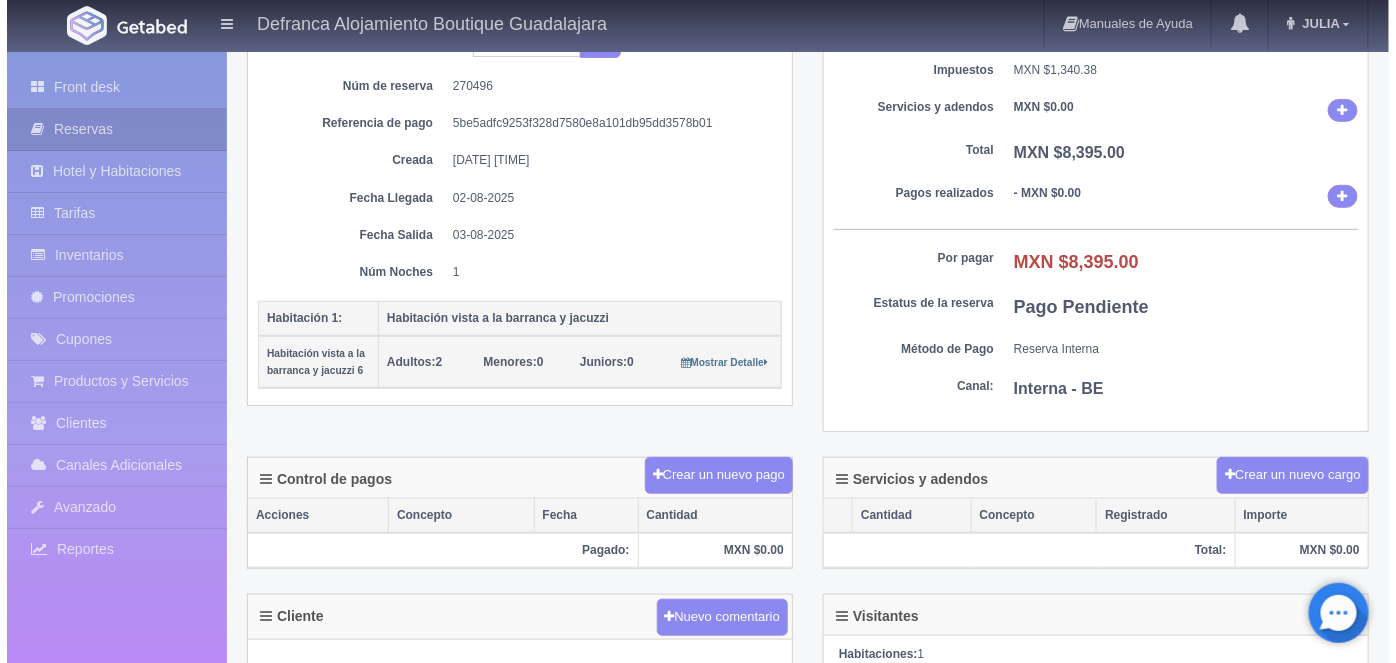 scroll, scrollTop: 214, scrollLeft: 0, axis: vertical 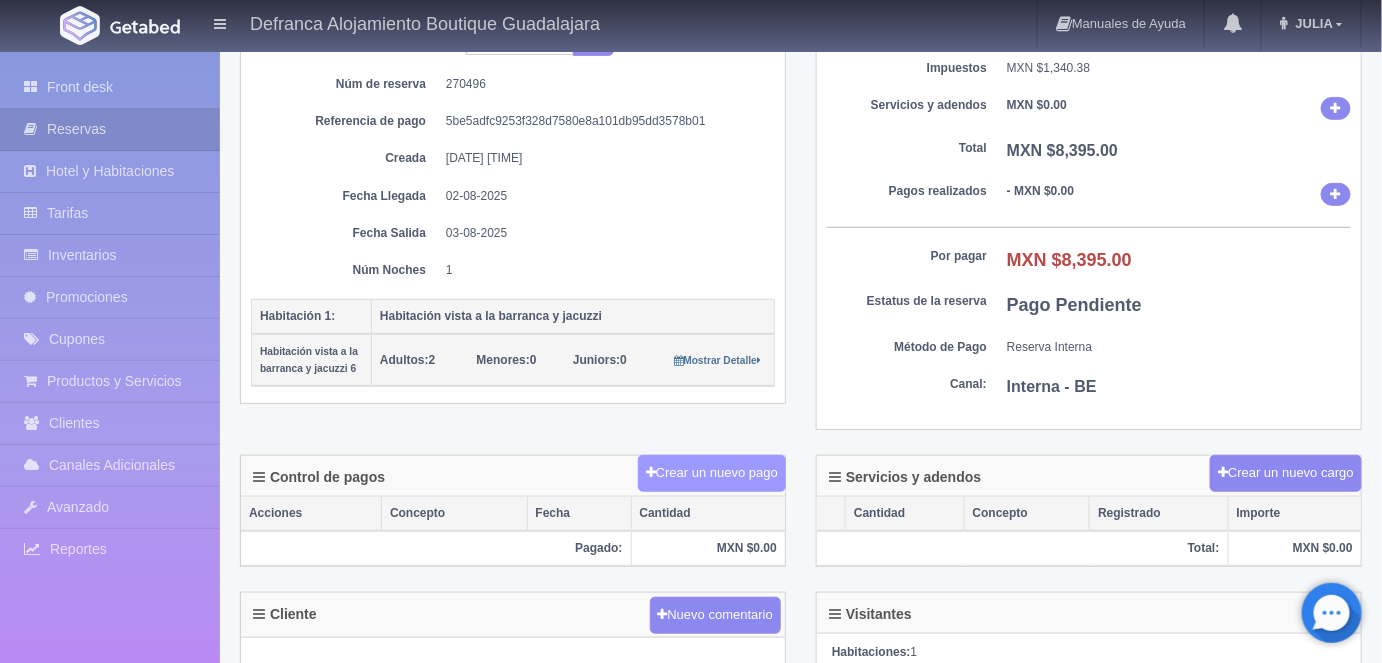 click on "Crear un nuevo pago" at bounding box center [712, 473] 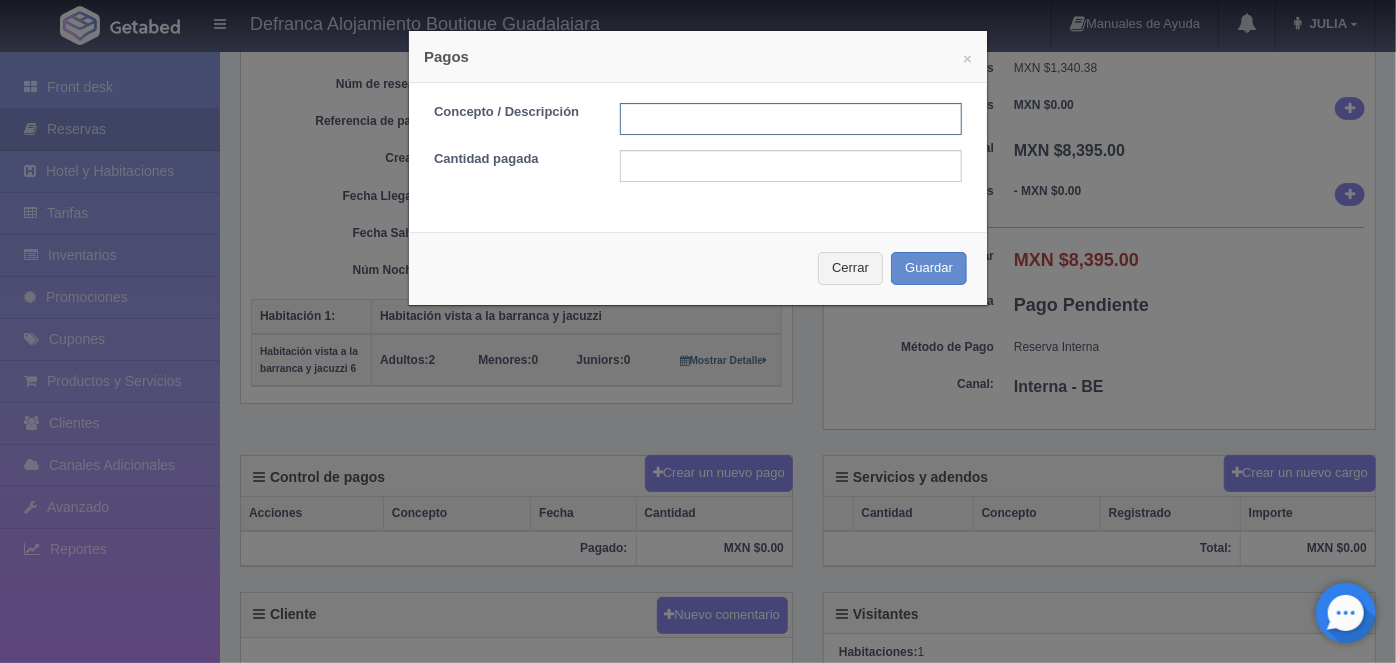 click at bounding box center (791, 119) 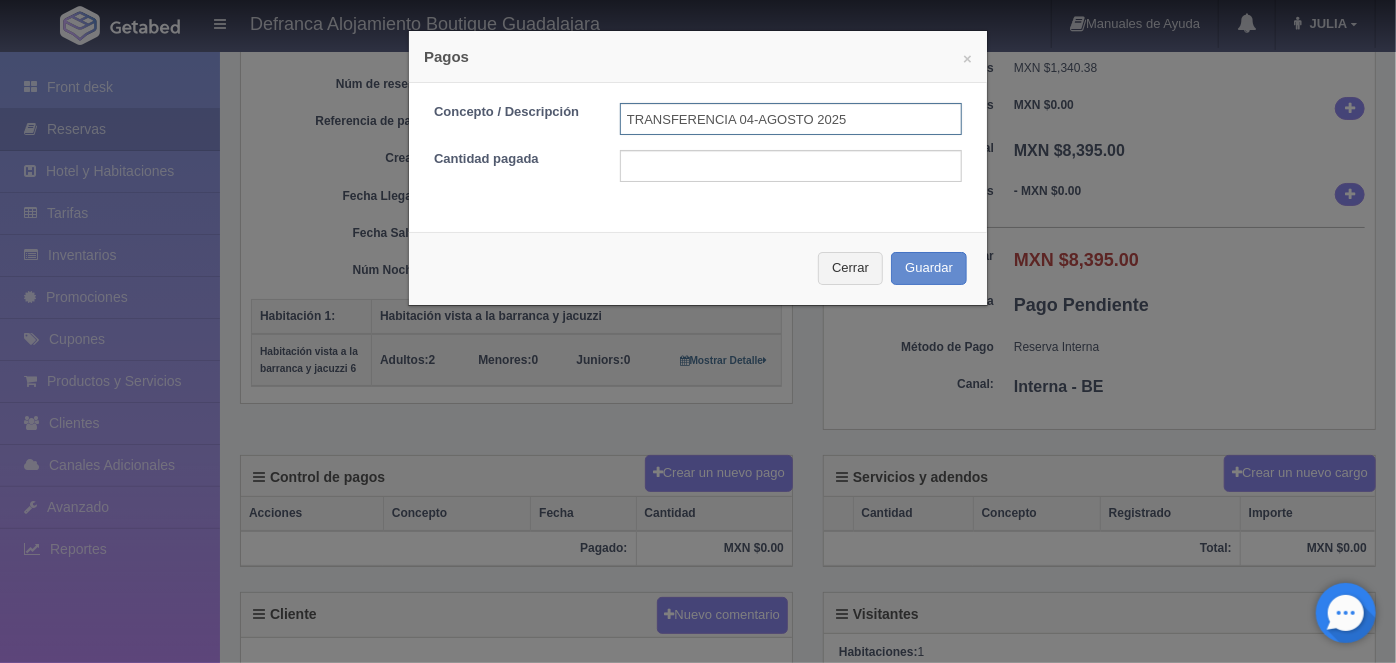 type on "TRANSFERENCIA 04-AGOSTO 2025" 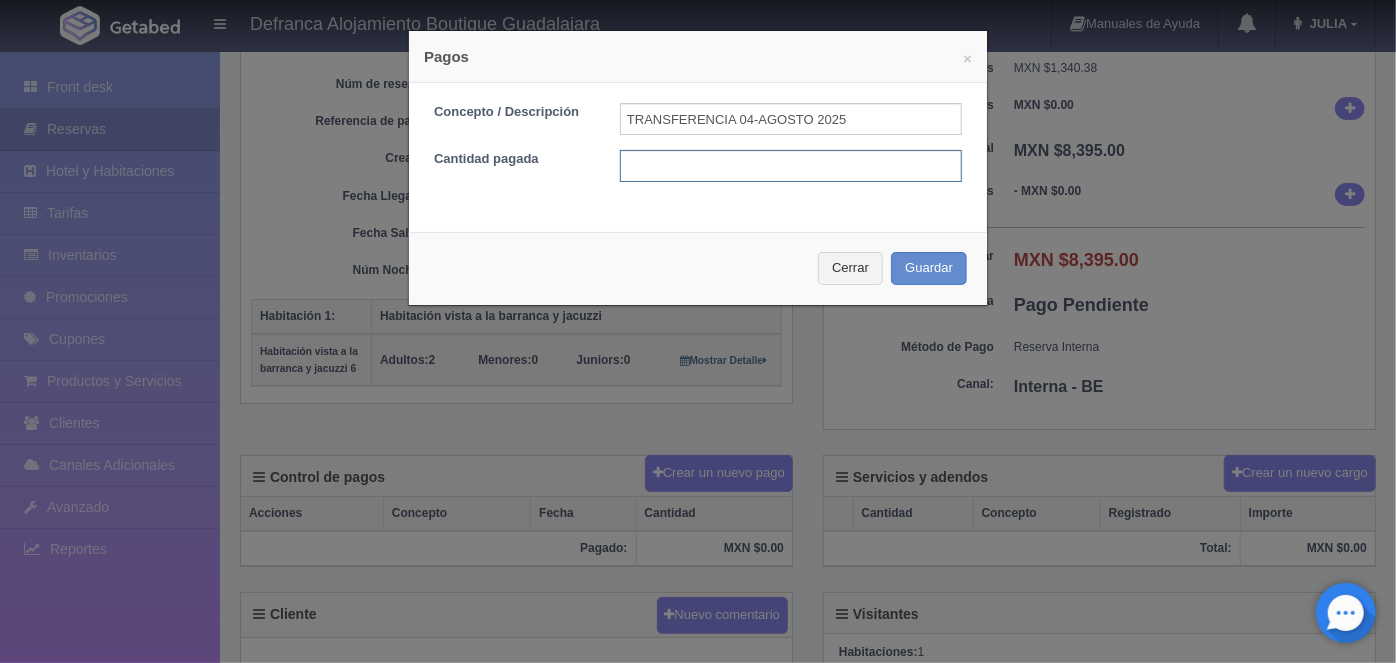 click at bounding box center (791, 166) 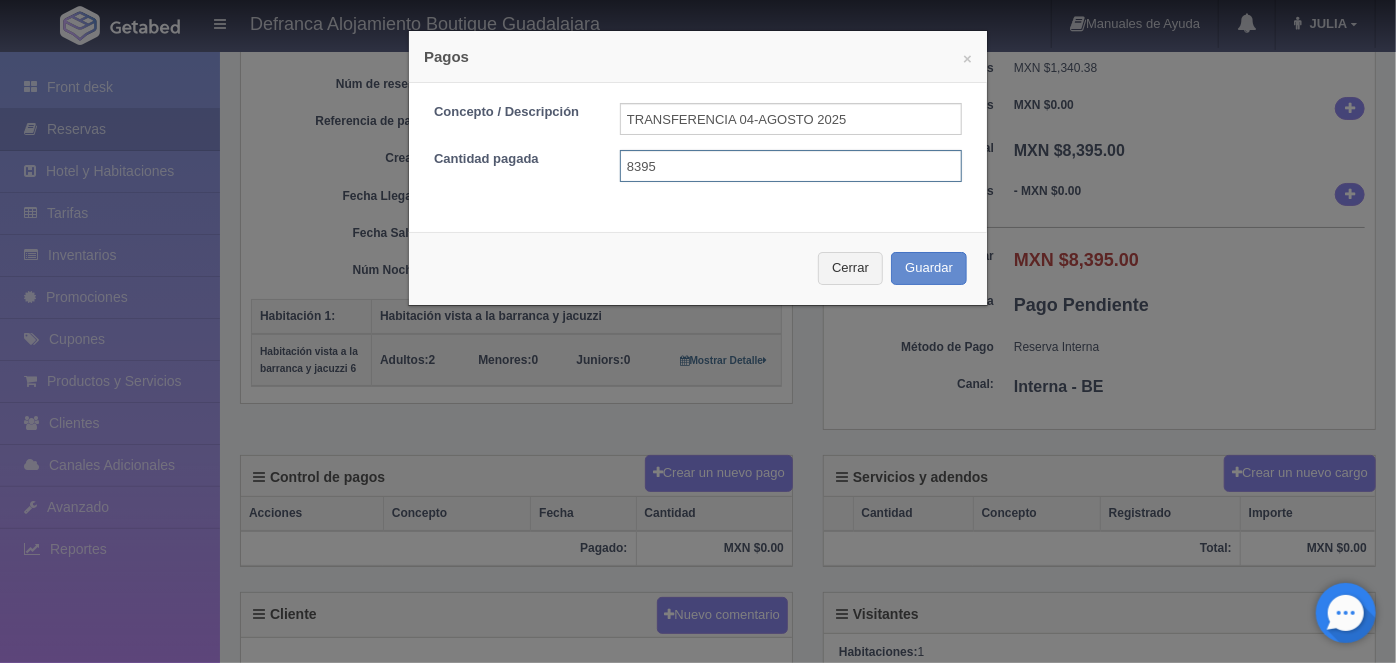 type on "8395.00" 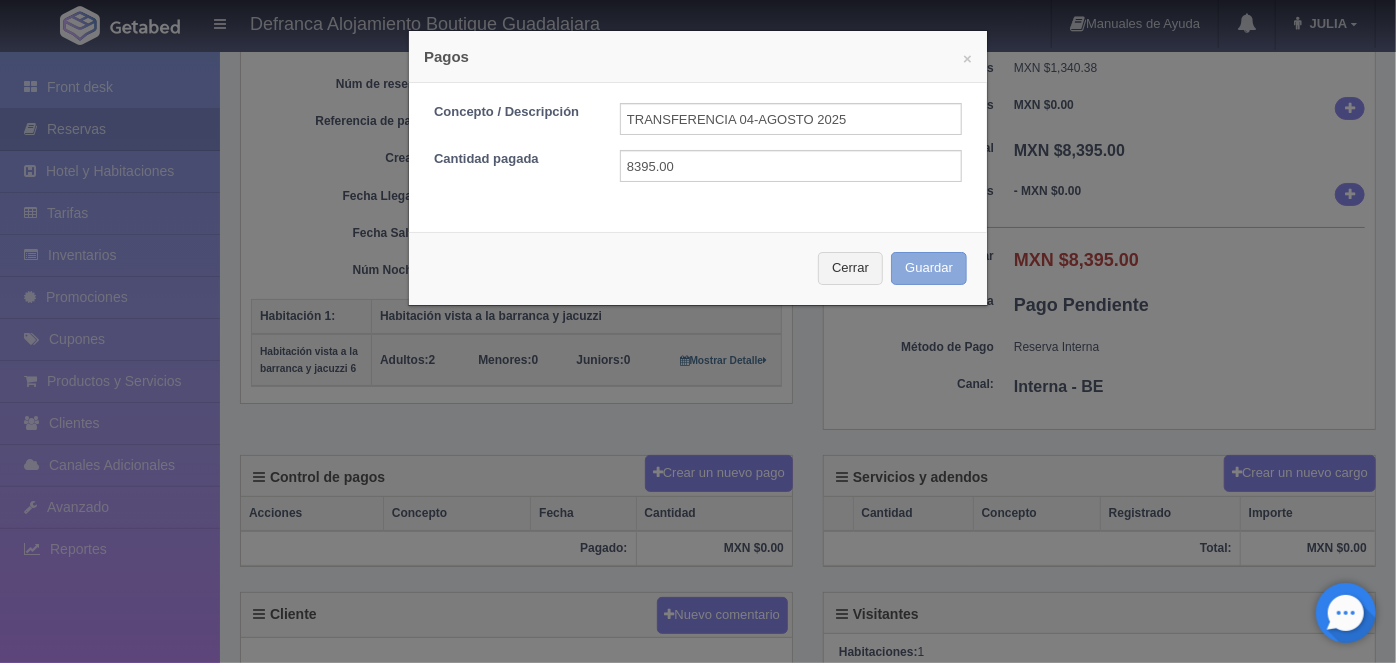 click on "Guardar" at bounding box center (929, 268) 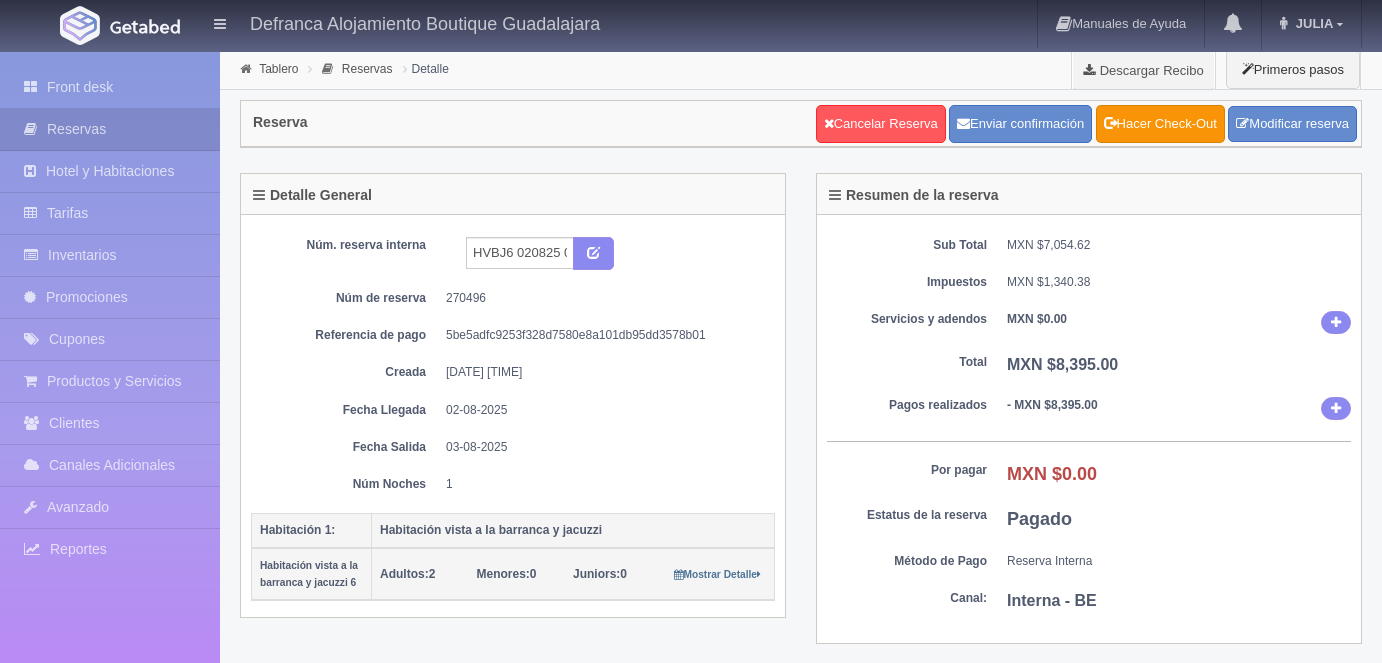 scroll, scrollTop: 214, scrollLeft: 0, axis: vertical 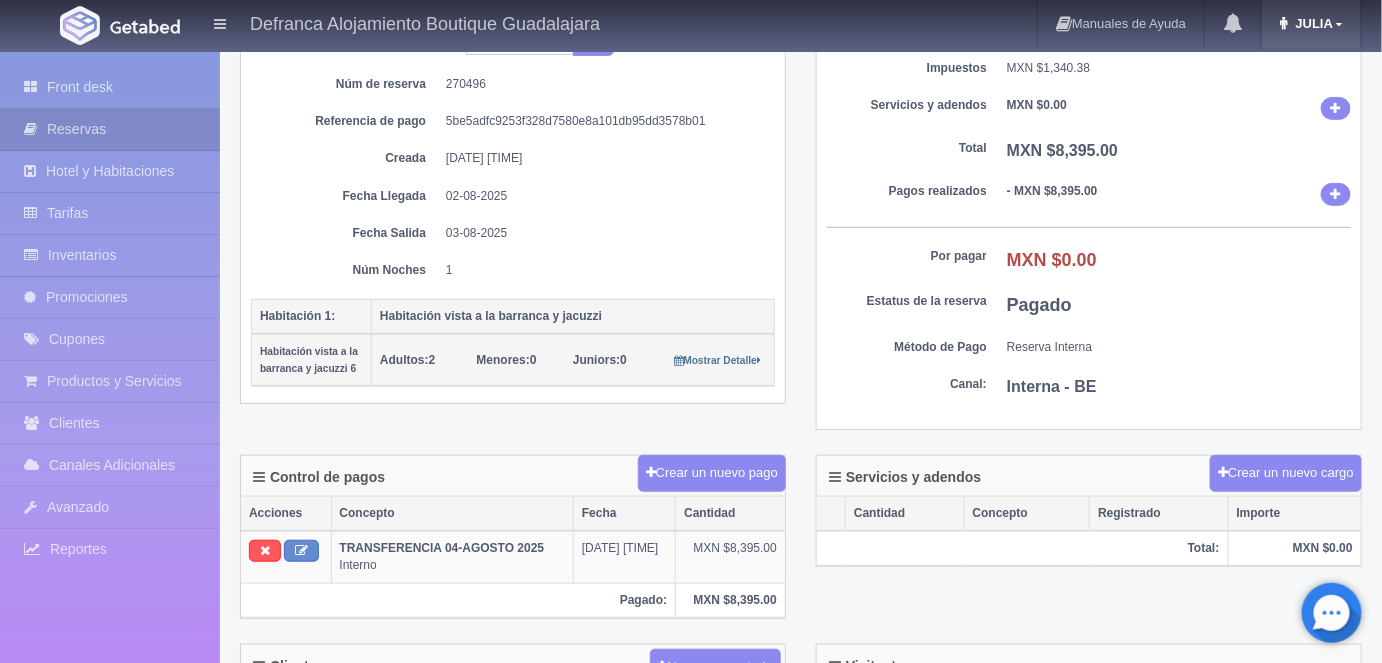 click on "JULIA" at bounding box center [1311, 24] 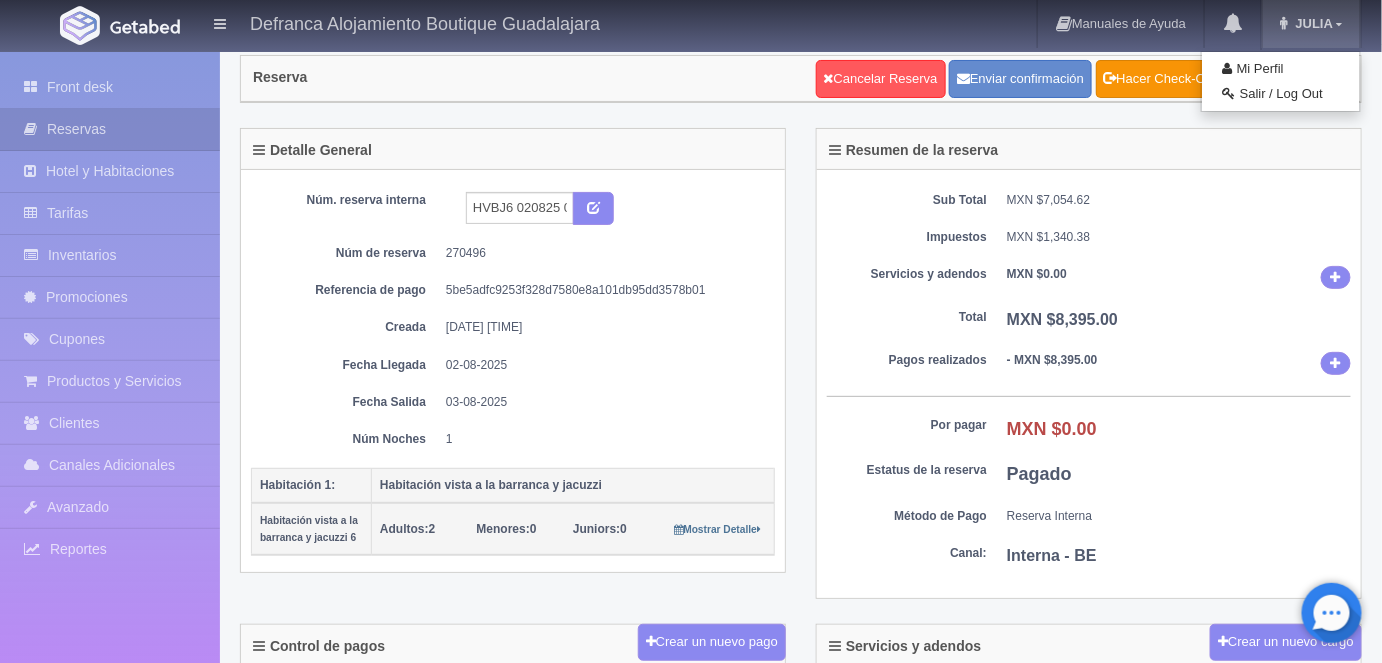 scroll, scrollTop: 0, scrollLeft: 0, axis: both 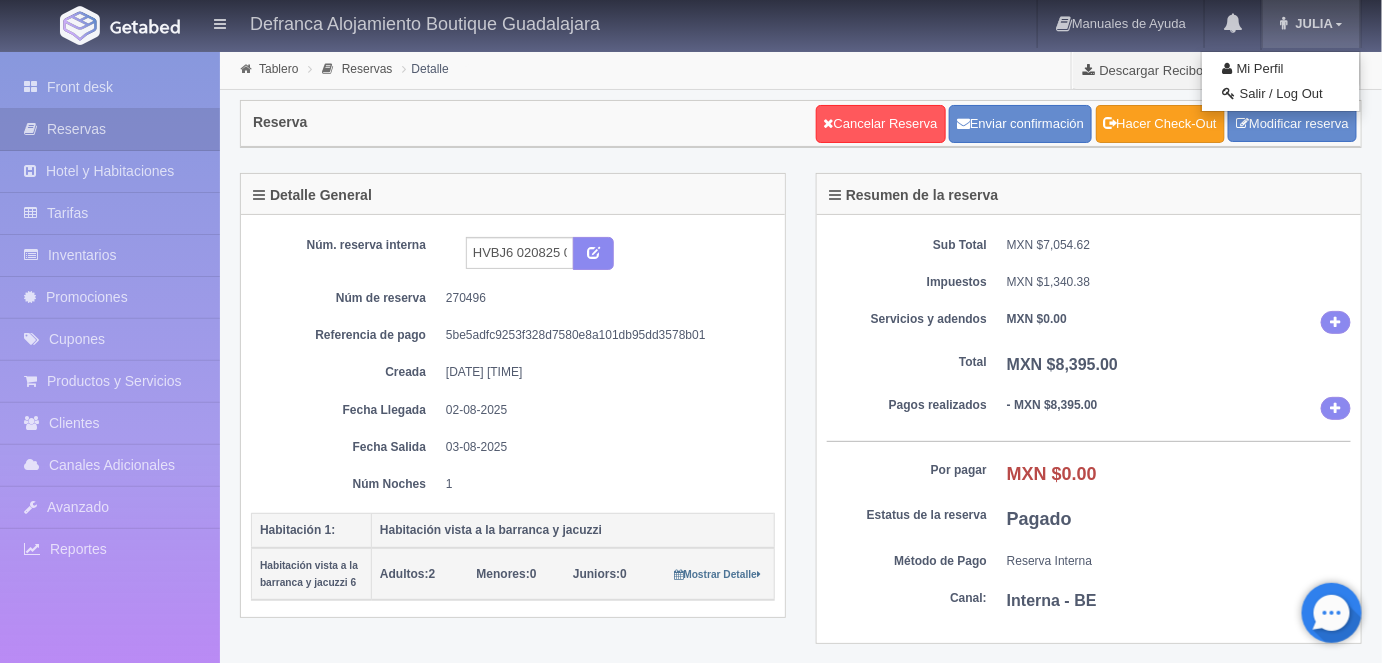 click on "Hacer Check-Out" at bounding box center (1160, 124) 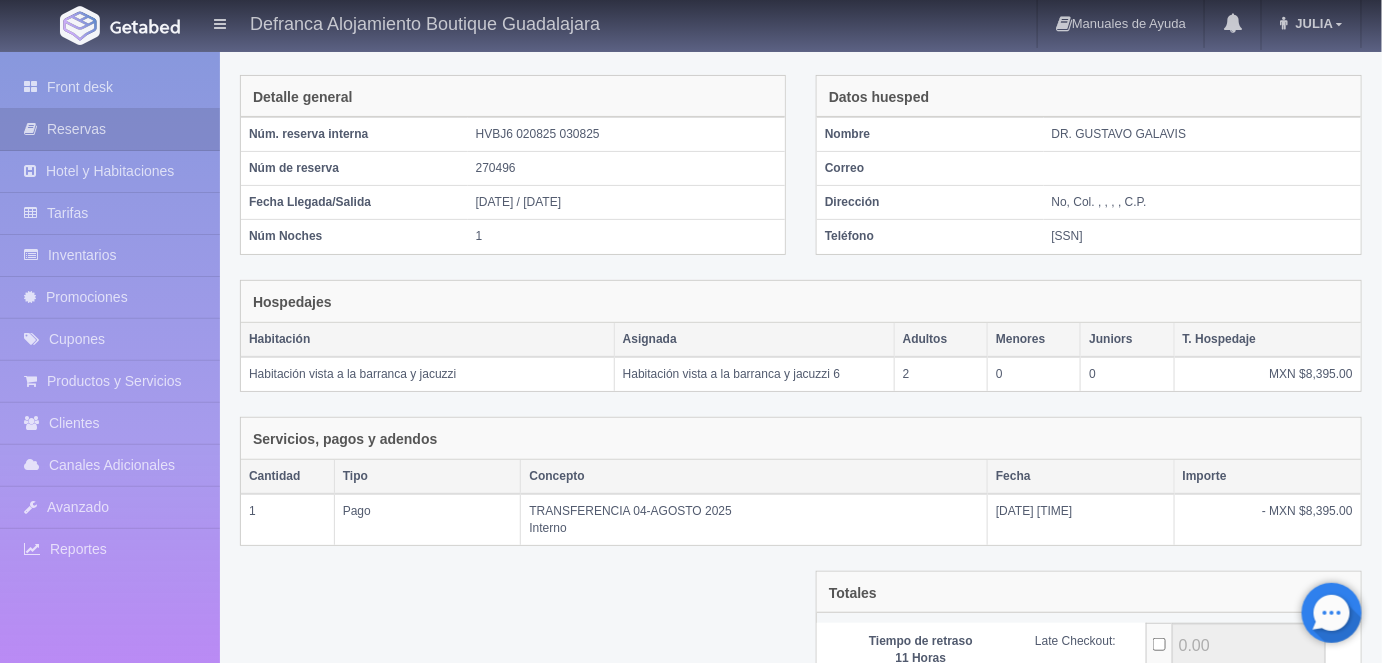 scroll, scrollTop: 290, scrollLeft: 0, axis: vertical 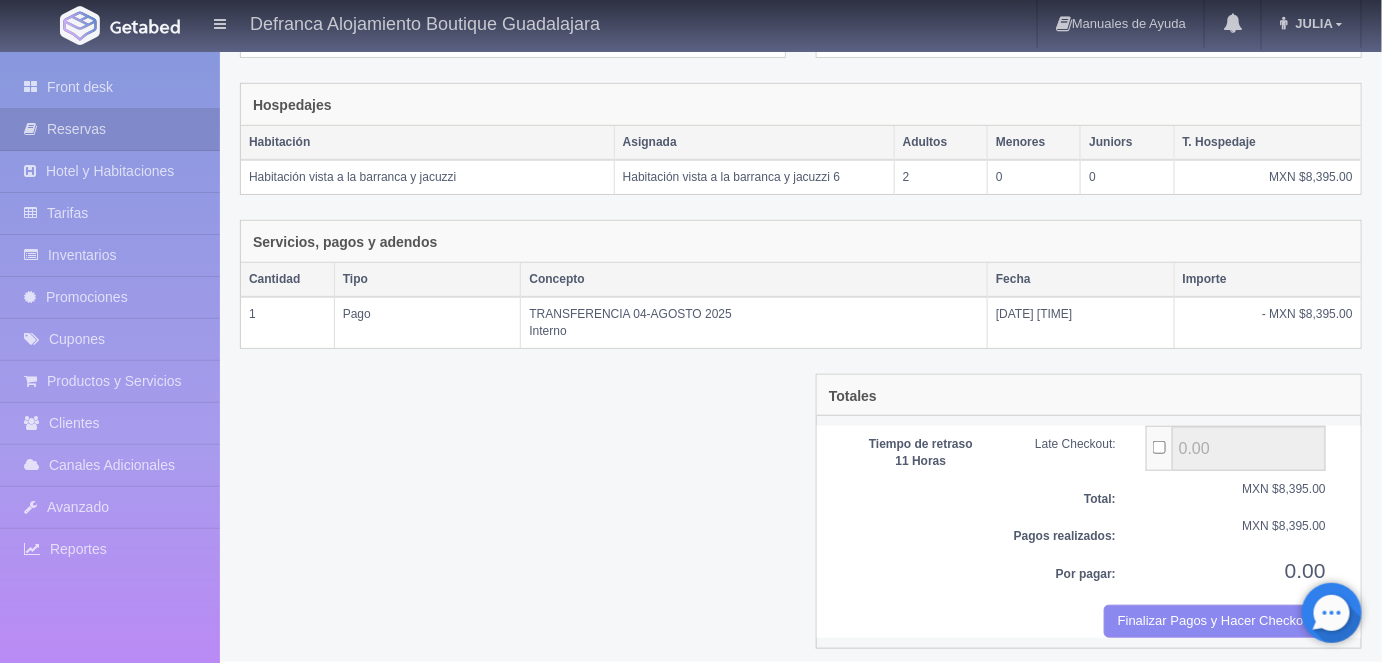 click on "Finalizar Pagos y Hacer Checkout" at bounding box center [1215, 621] 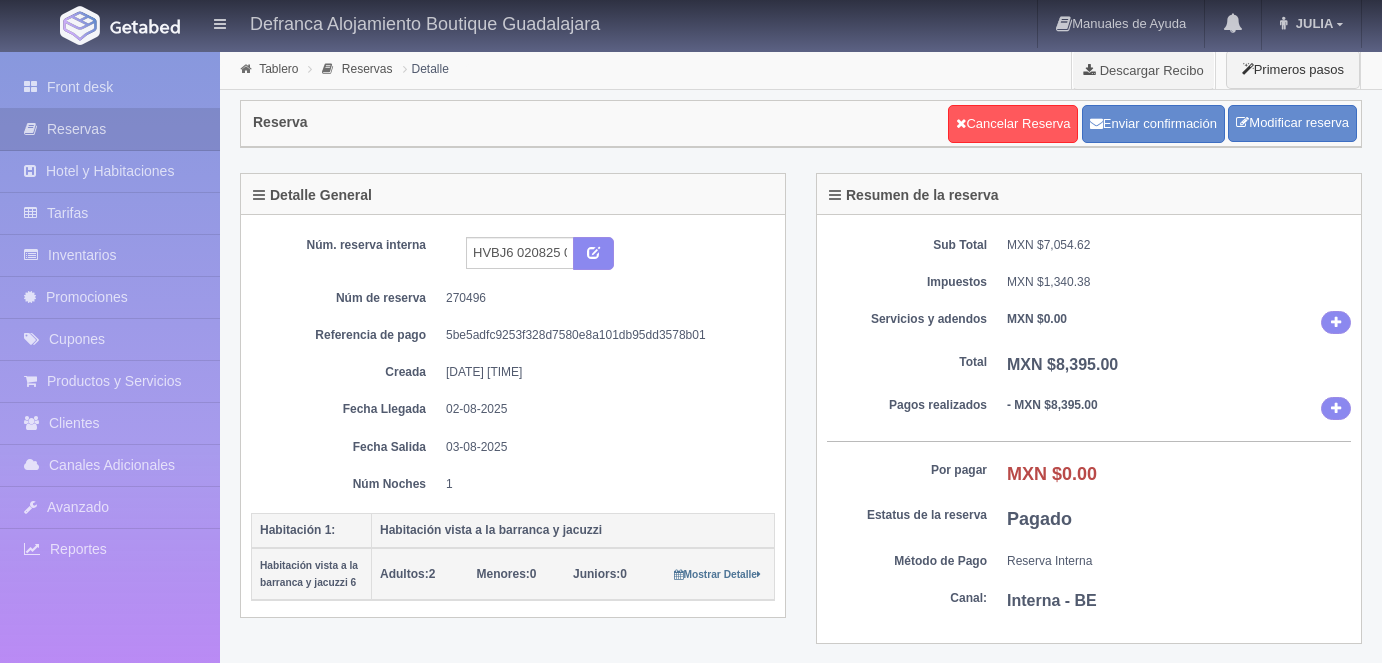 scroll, scrollTop: 0, scrollLeft: 0, axis: both 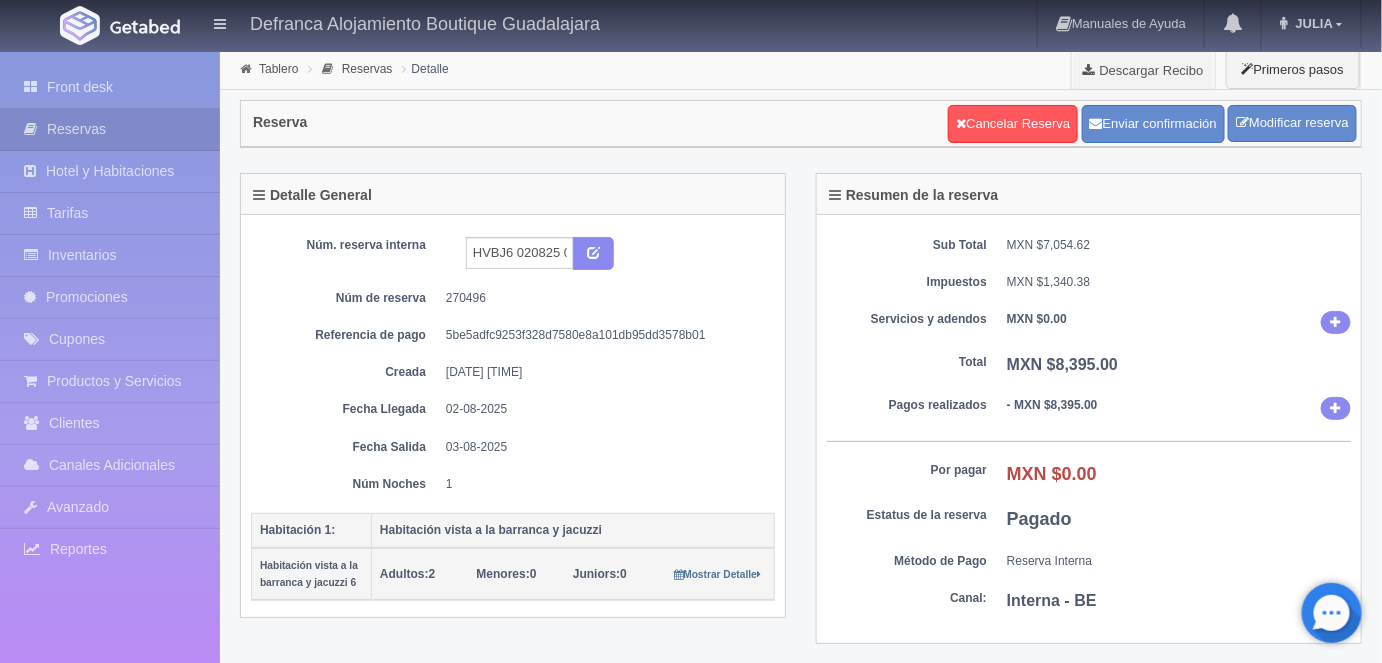 click on "Tablero" at bounding box center [278, 69] 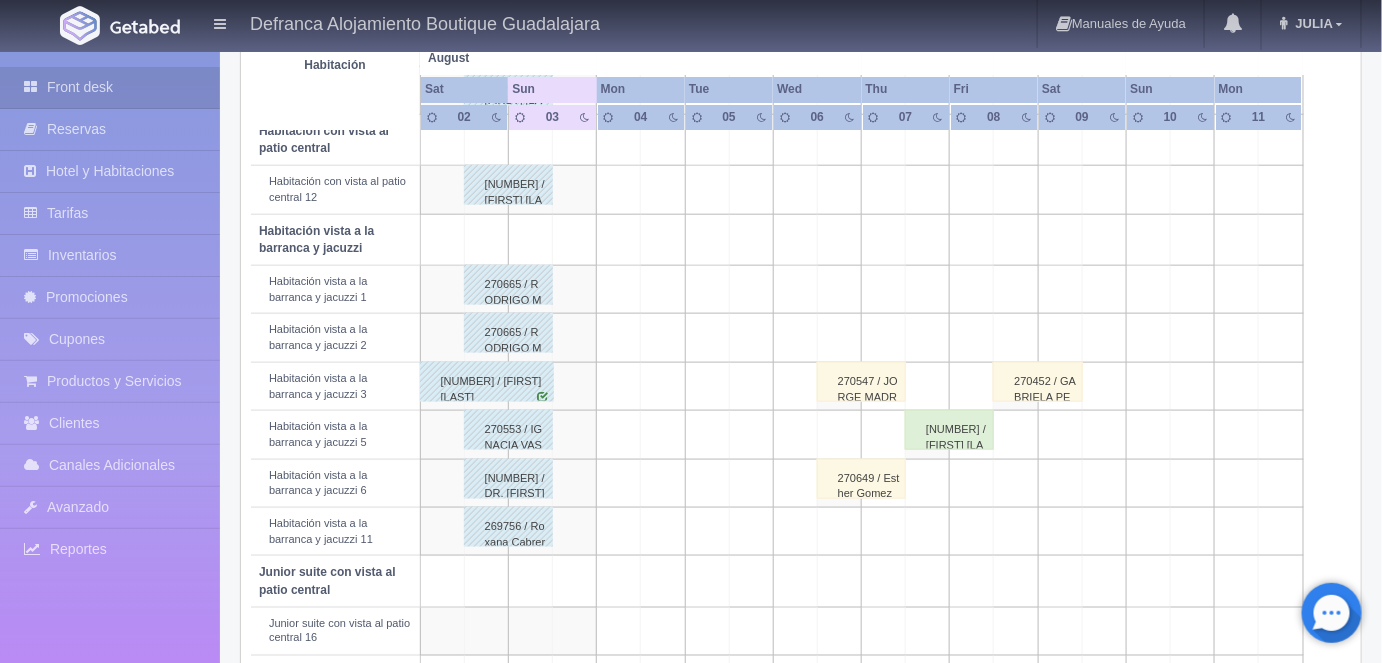 scroll, scrollTop: 632, scrollLeft: 0, axis: vertical 